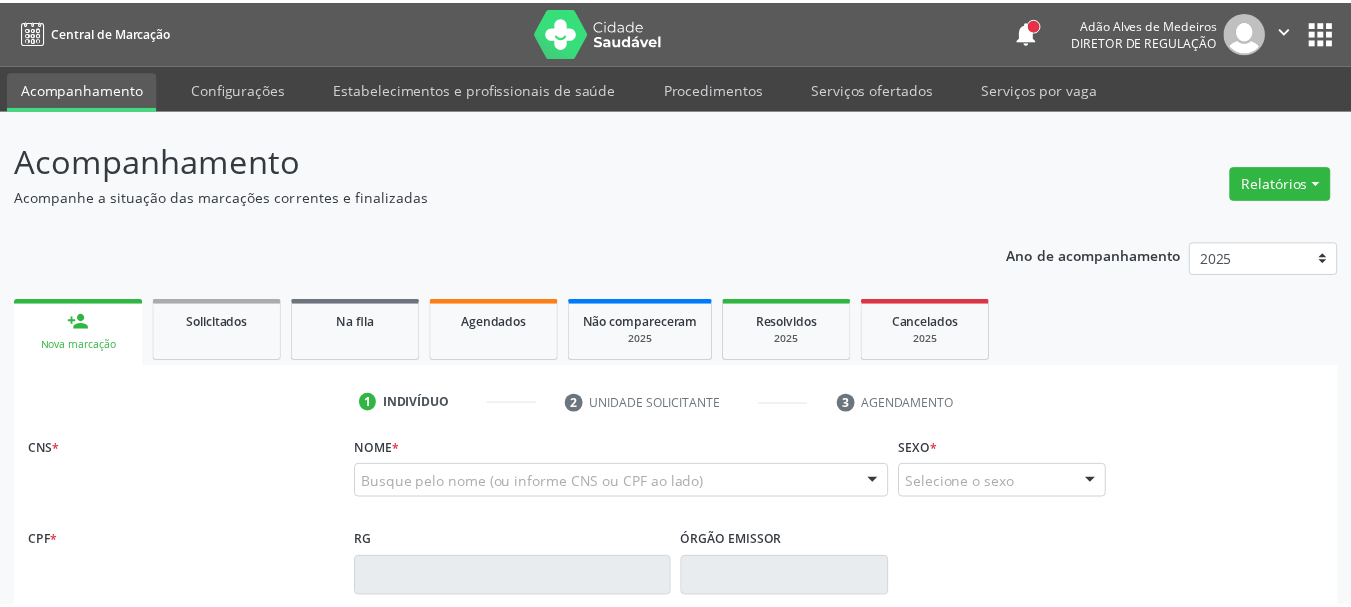 scroll, scrollTop: 0, scrollLeft: 0, axis: both 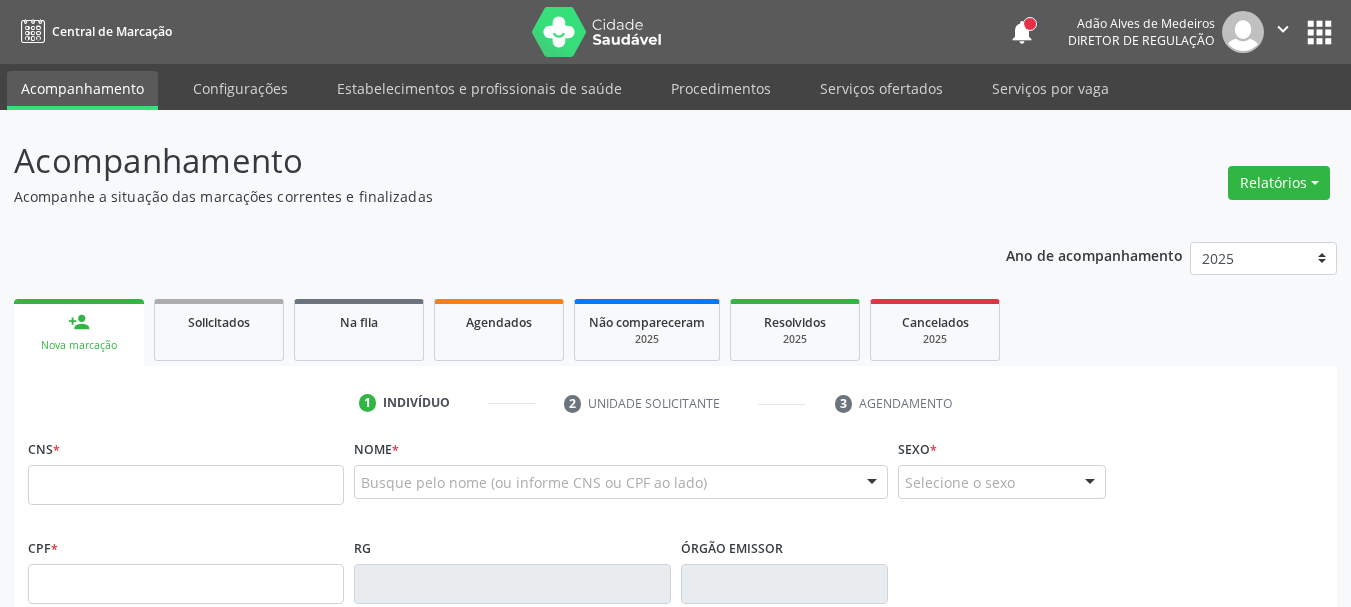 click on "CNS
*" at bounding box center (186, 469) 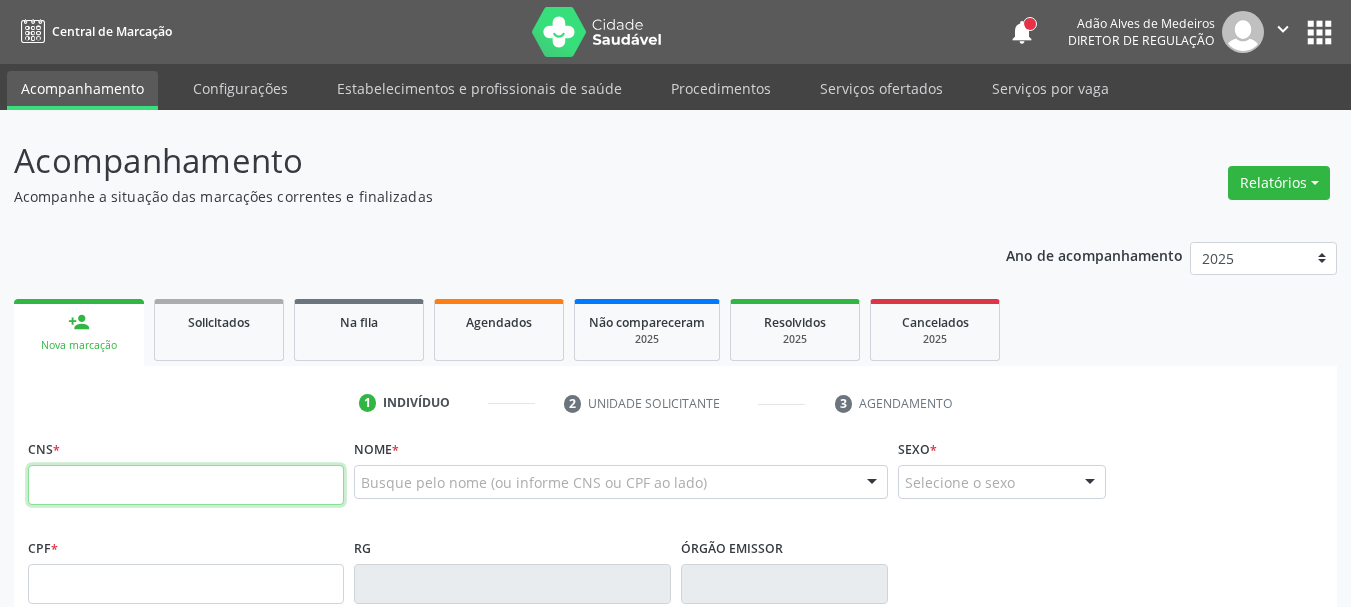 click at bounding box center (186, 485) 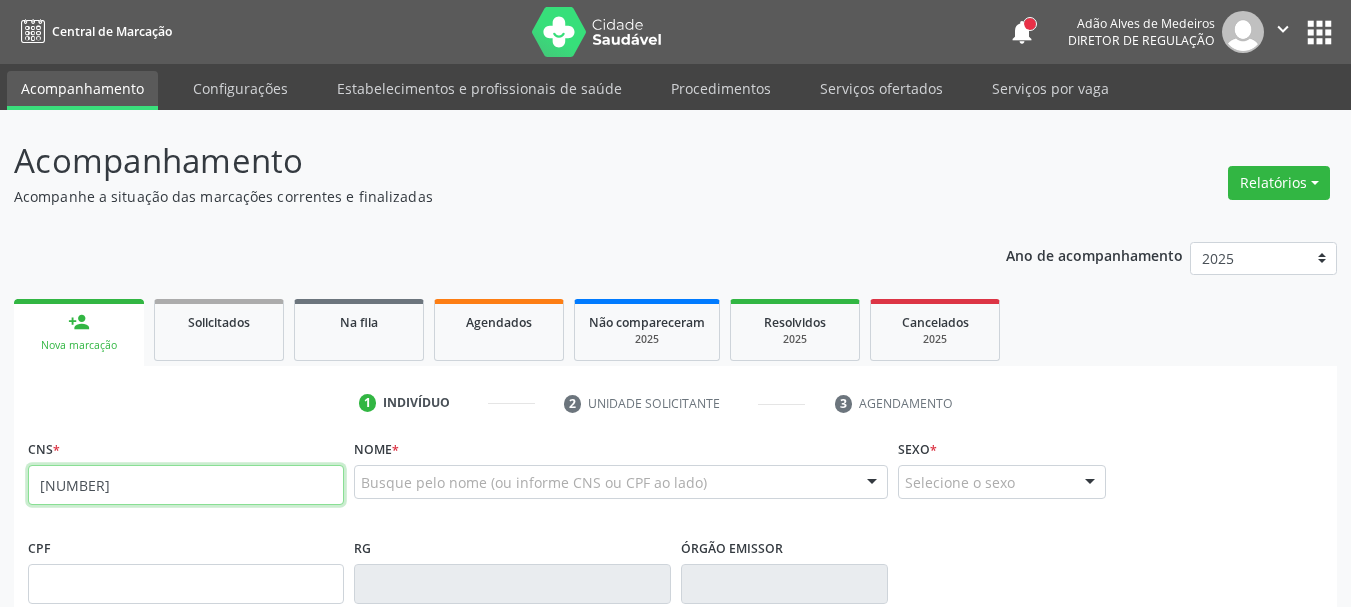 type on "[NUMBER]" 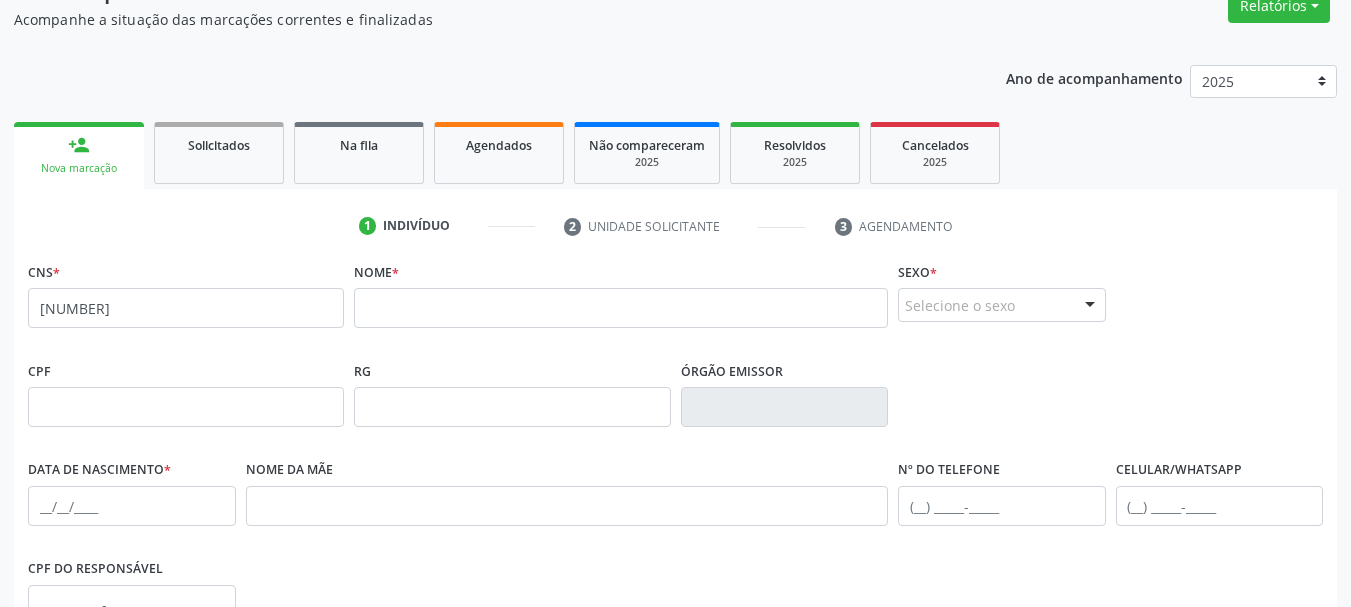scroll, scrollTop: 277, scrollLeft: 0, axis: vertical 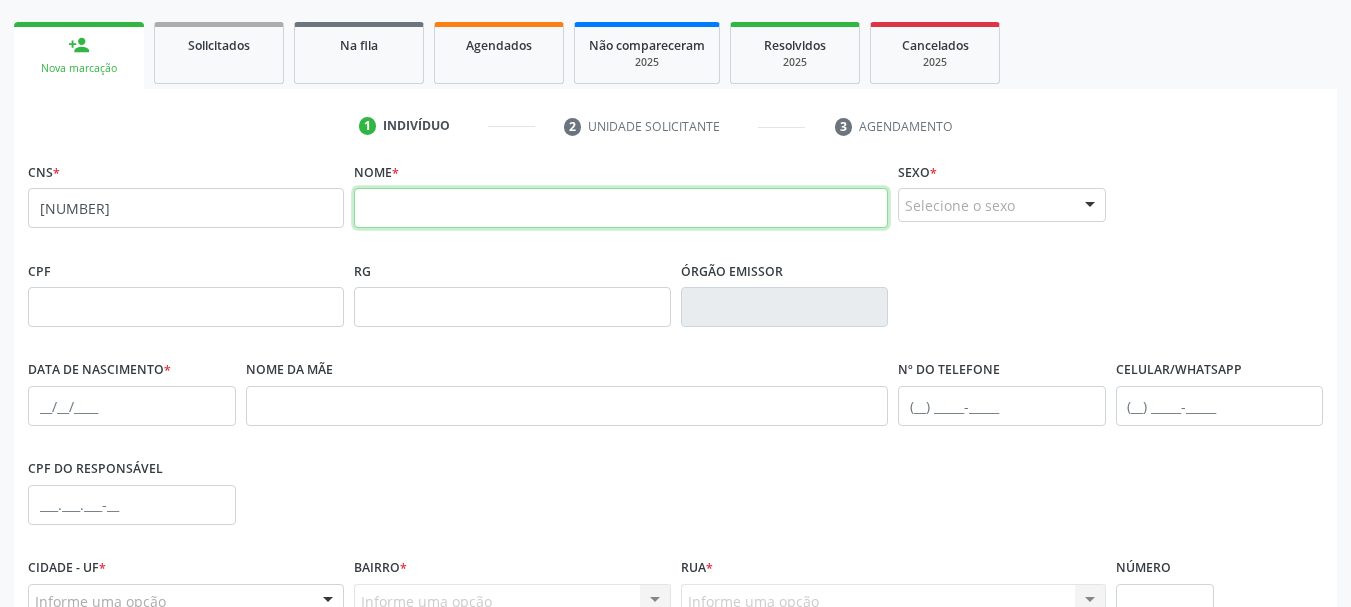 click at bounding box center [621, 208] 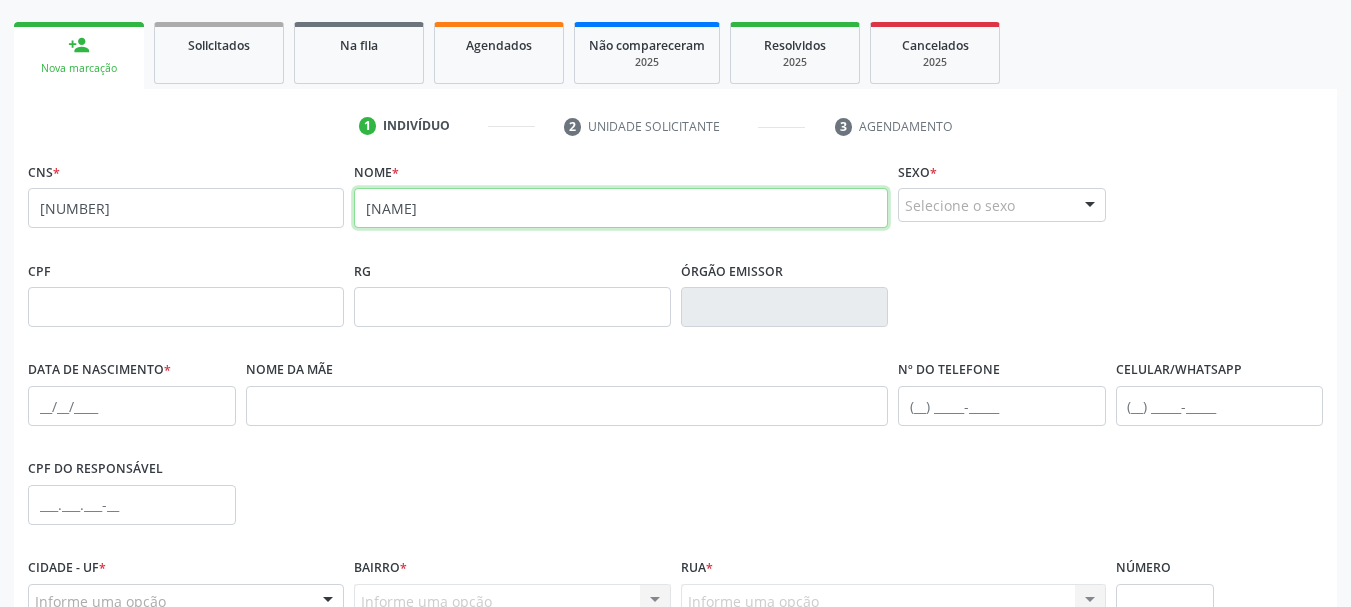 type on "[NAME]" 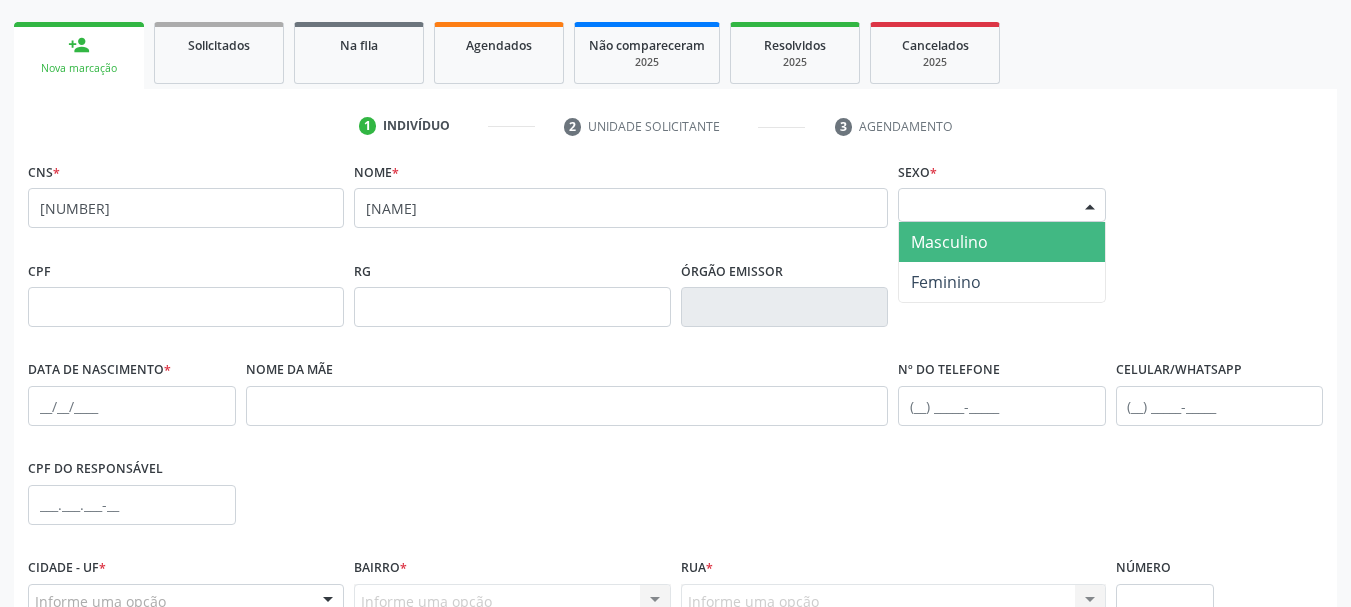 click at bounding box center (1090, 206) 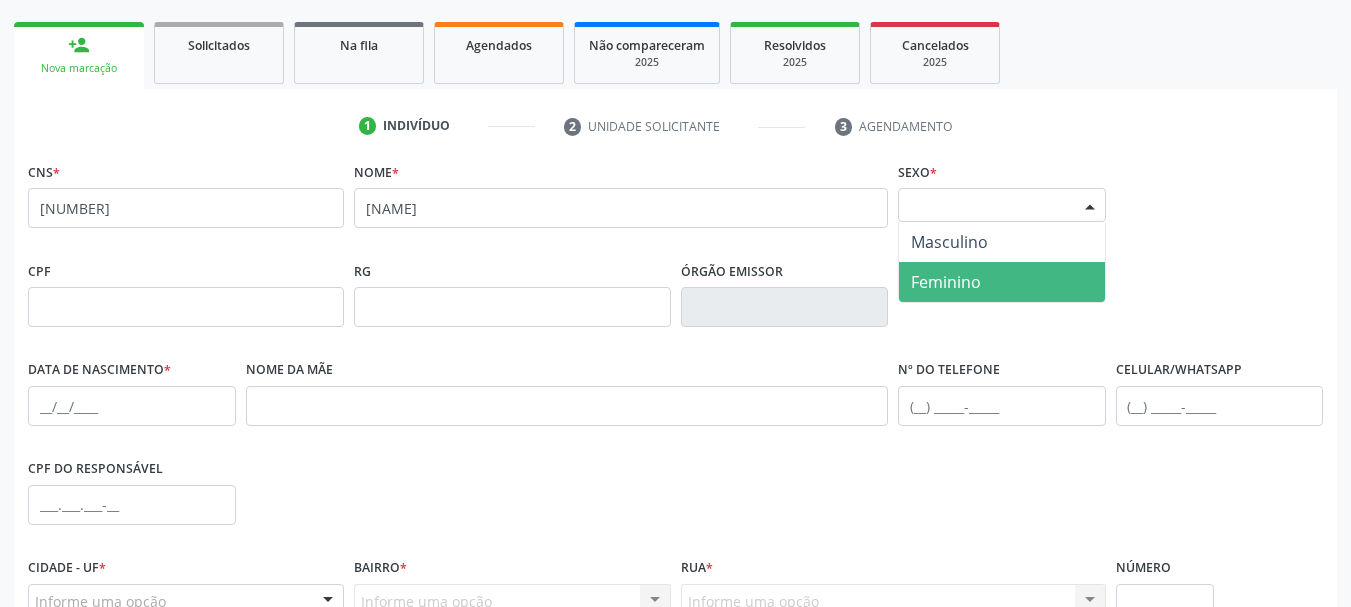 click on "Feminino" at bounding box center [946, 282] 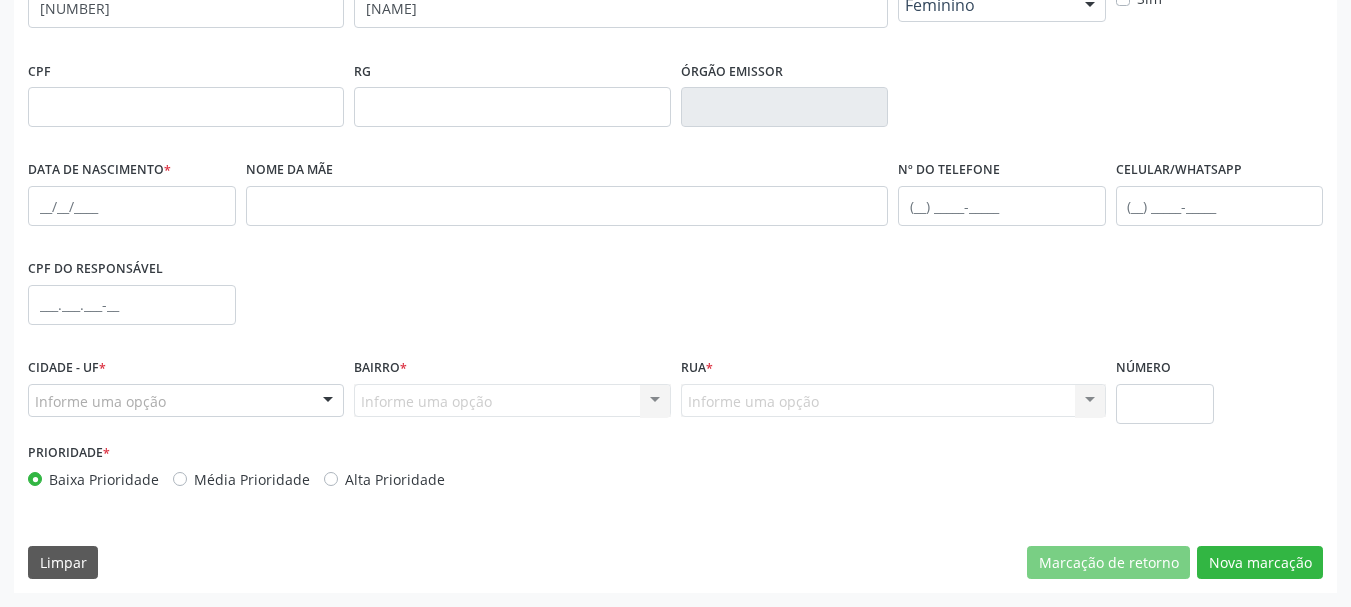 scroll, scrollTop: 377, scrollLeft: 0, axis: vertical 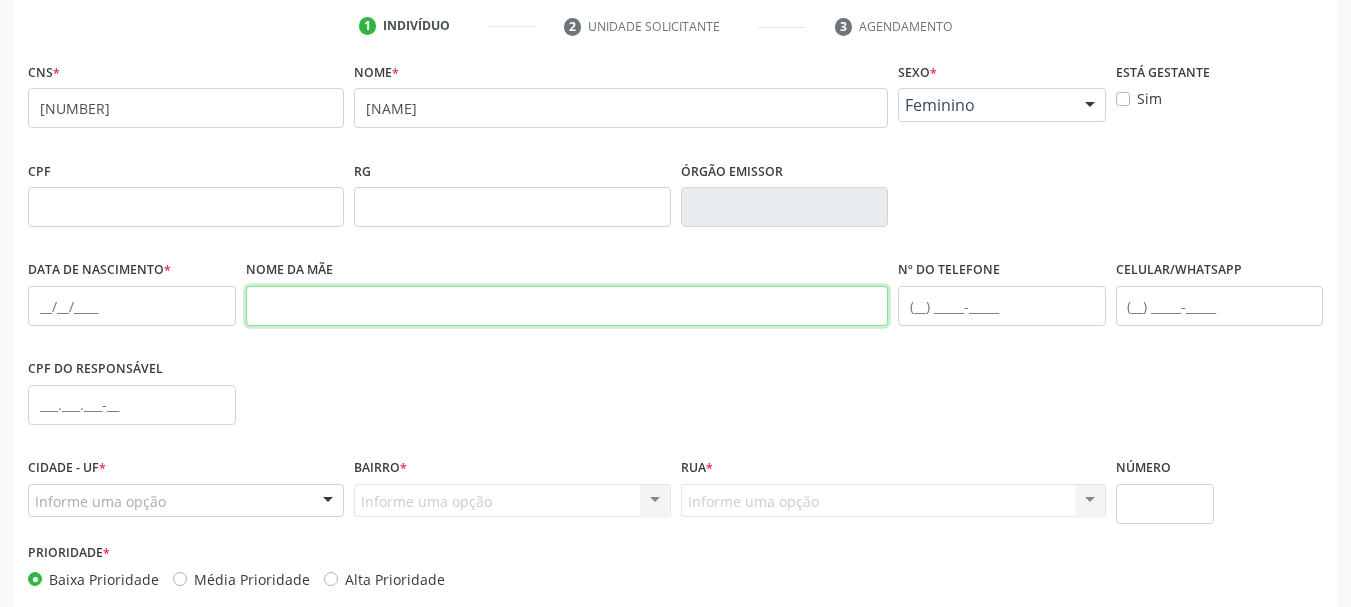 click at bounding box center (567, 306) 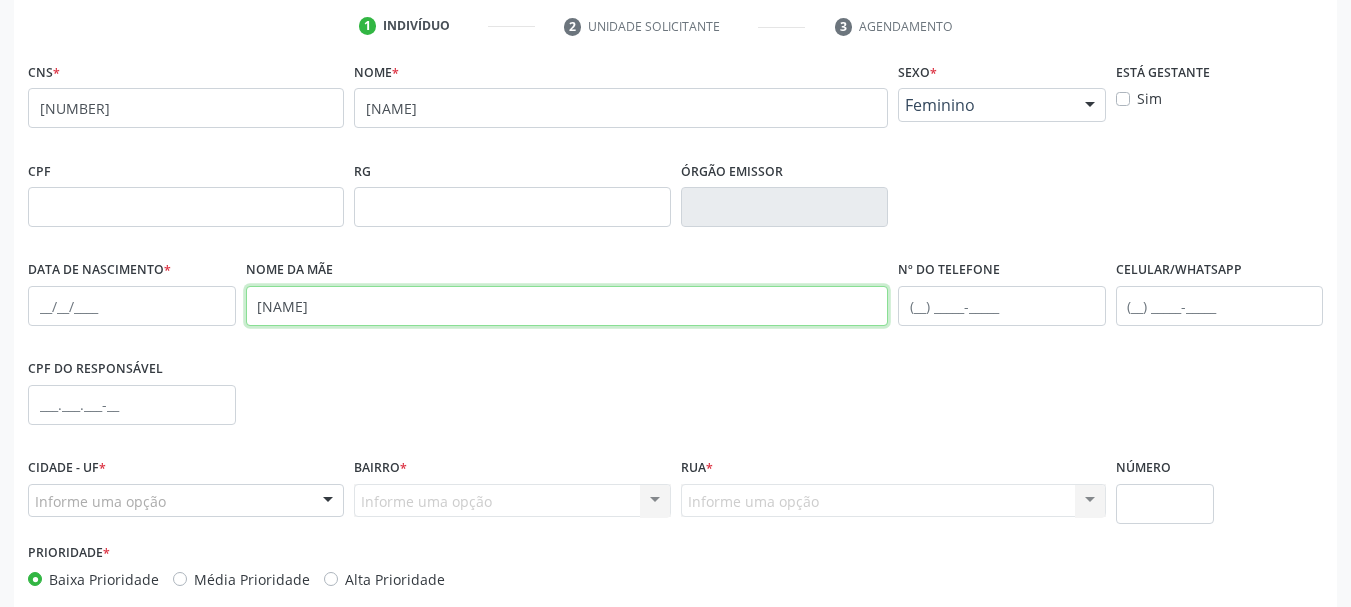 type on "[NAME]" 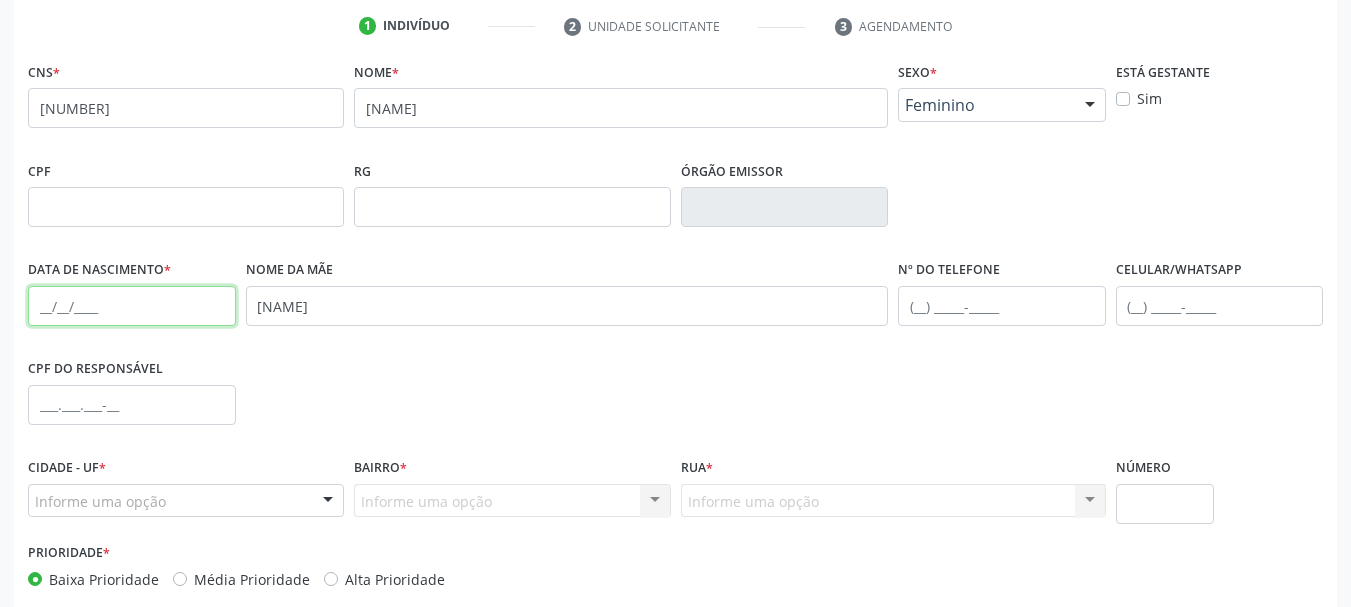 click at bounding box center [132, 306] 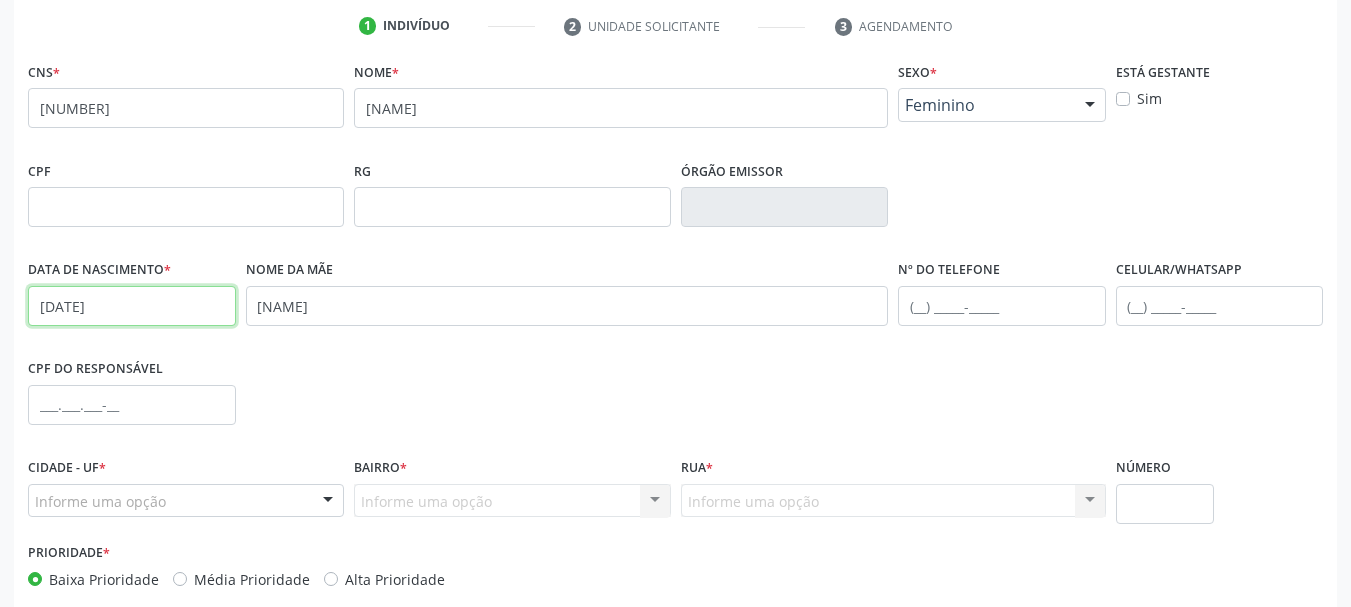 type on "[DATE]" 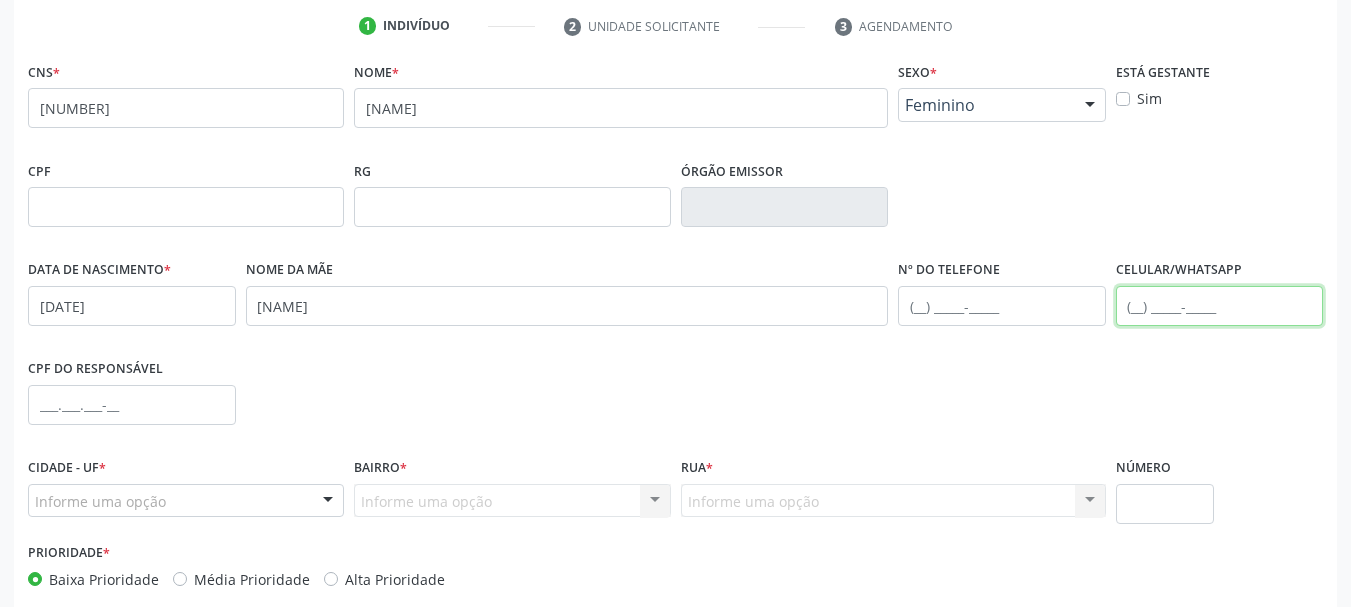 click at bounding box center (1220, 306) 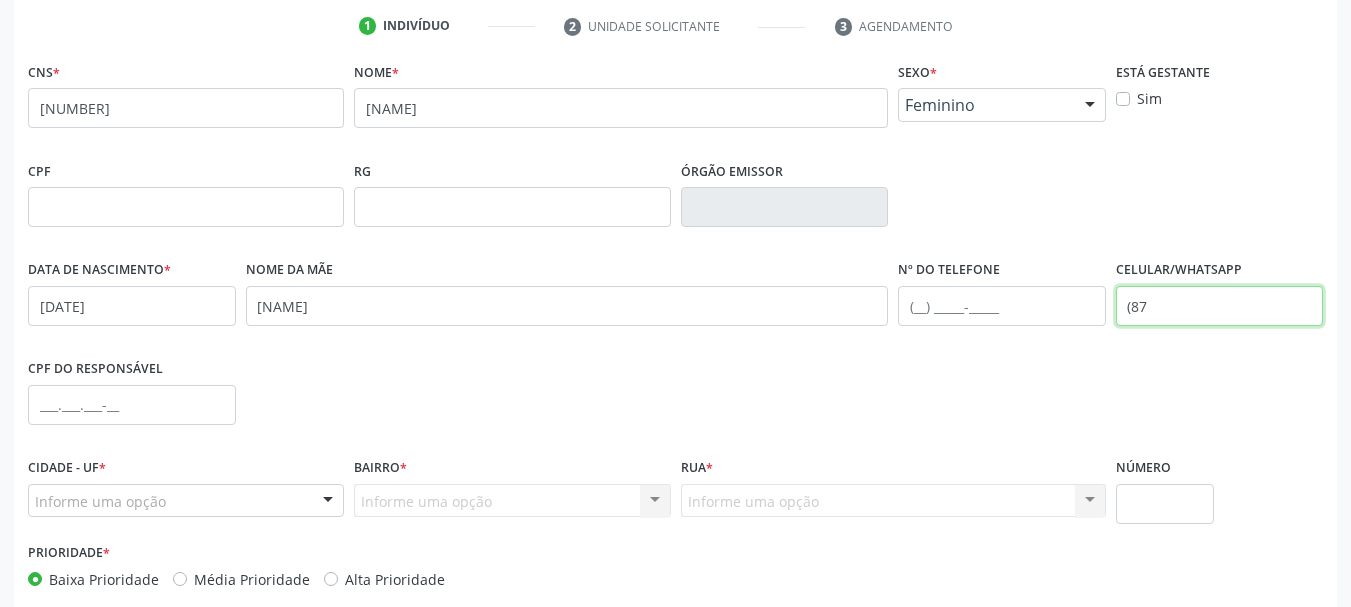 scroll, scrollTop: 477, scrollLeft: 0, axis: vertical 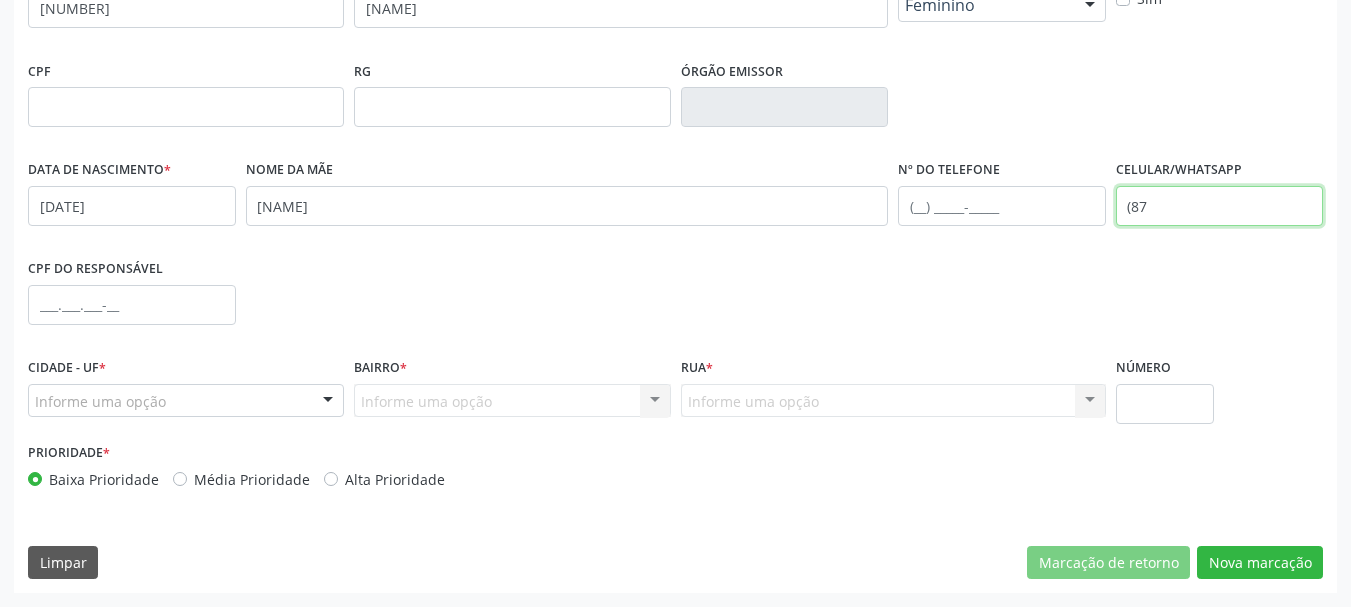 type on "(87" 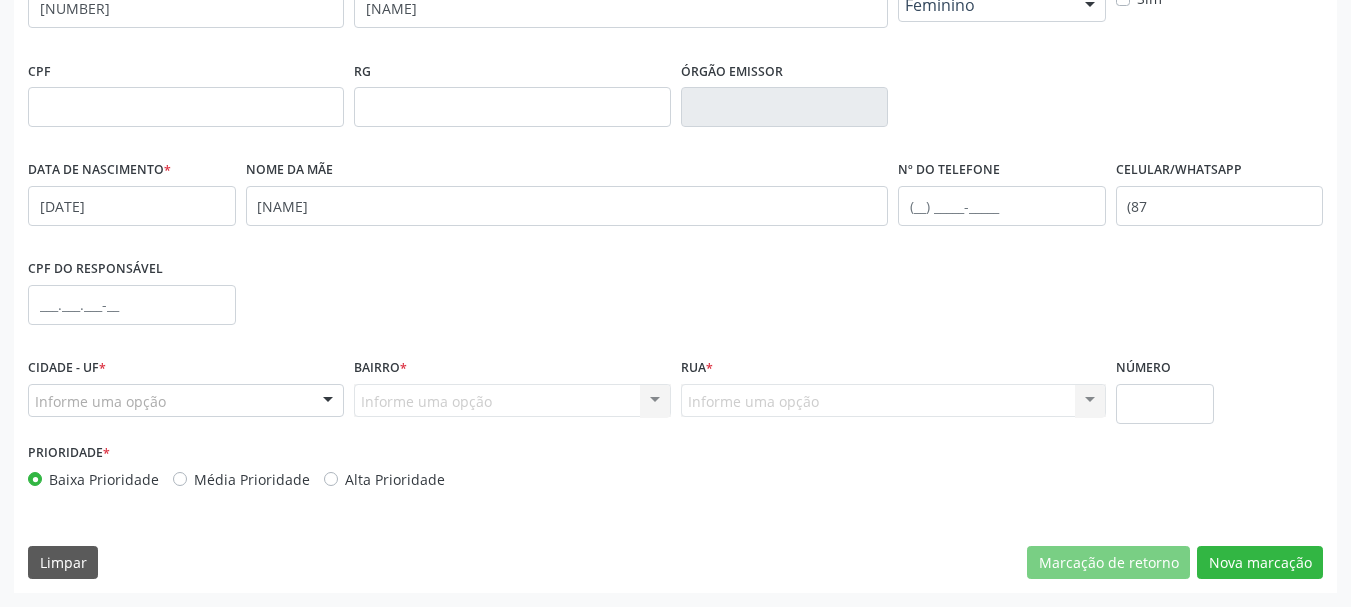 click at bounding box center (328, 402) 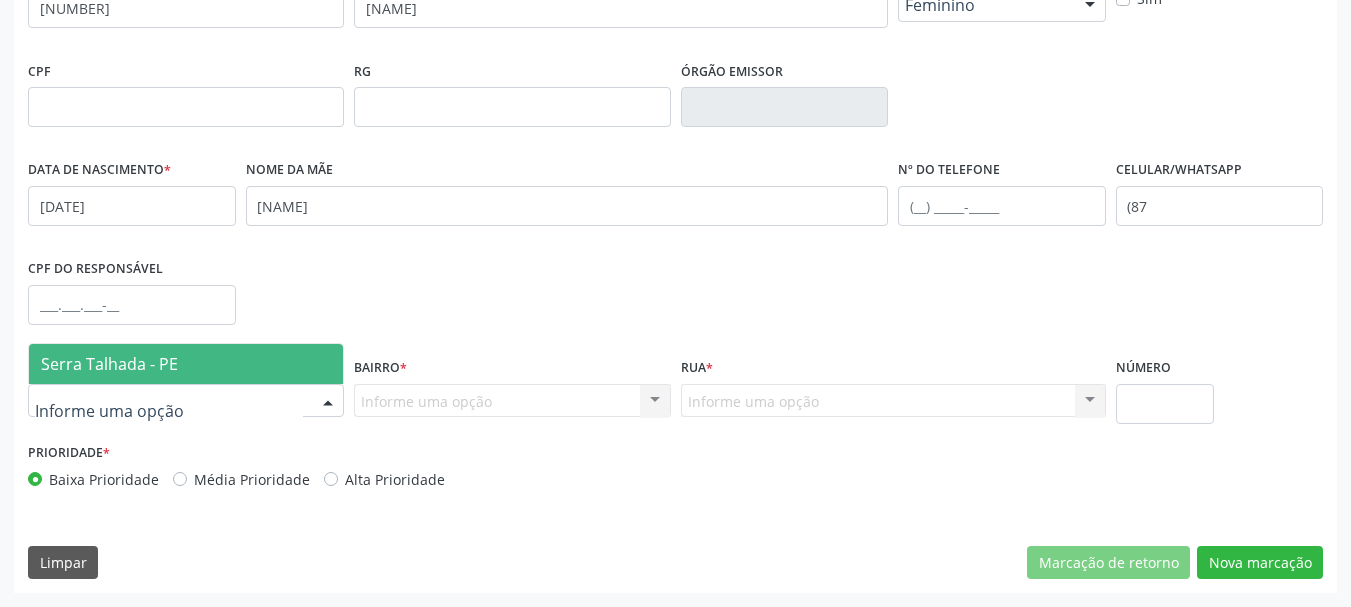 click on "Serra Talhada - PE" at bounding box center (186, 364) 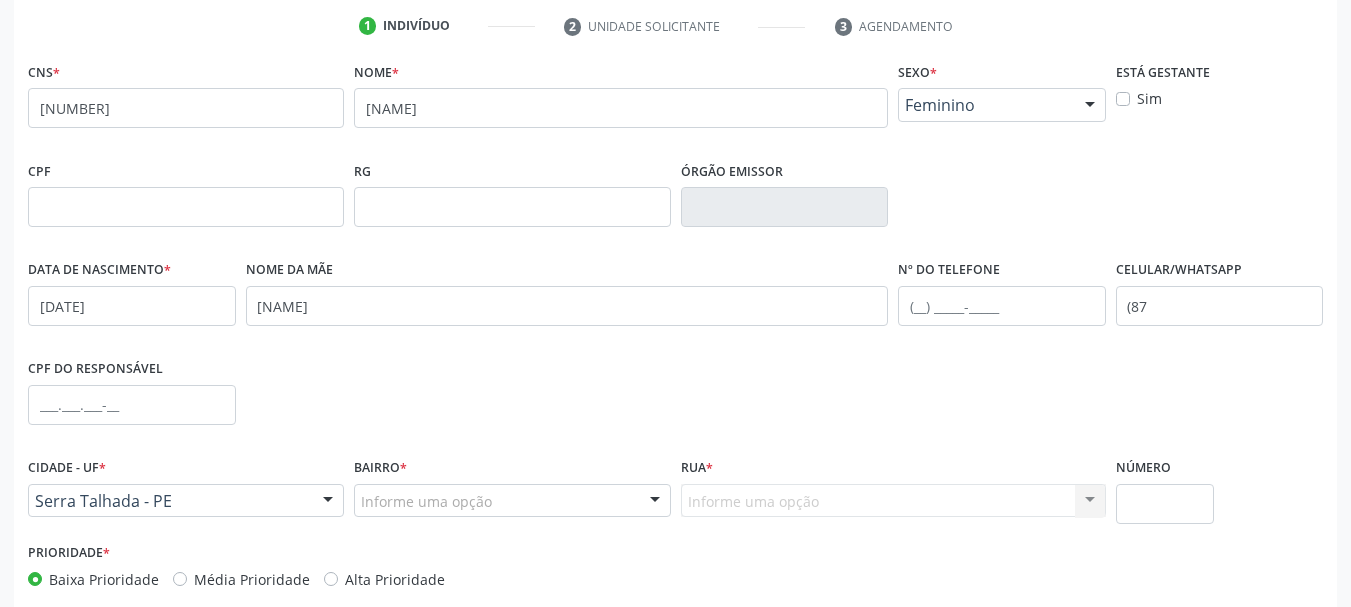 scroll, scrollTop: 477, scrollLeft: 0, axis: vertical 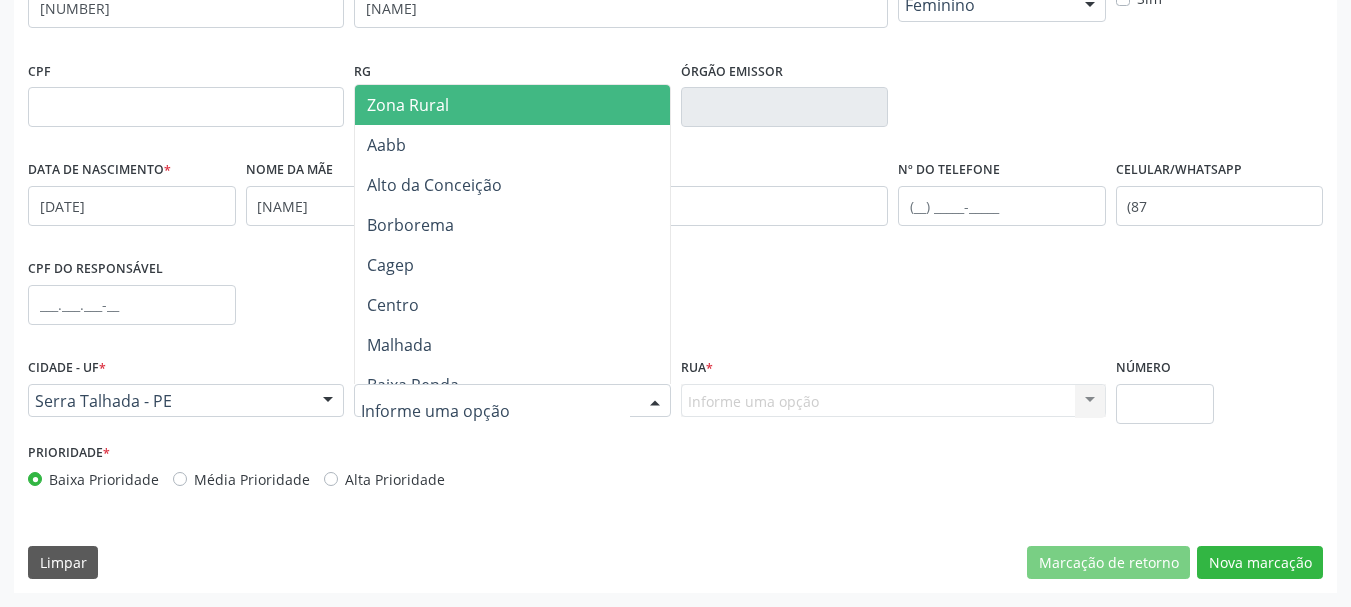click at bounding box center [512, 401] 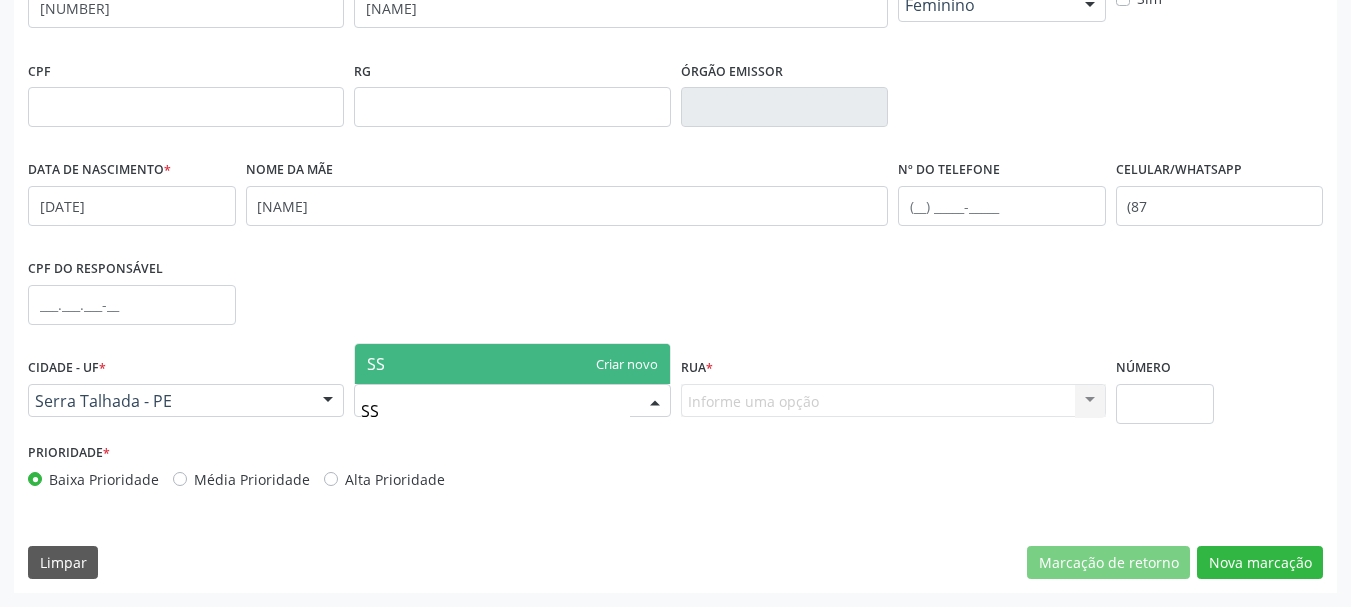 scroll, scrollTop: 0, scrollLeft: 0, axis: both 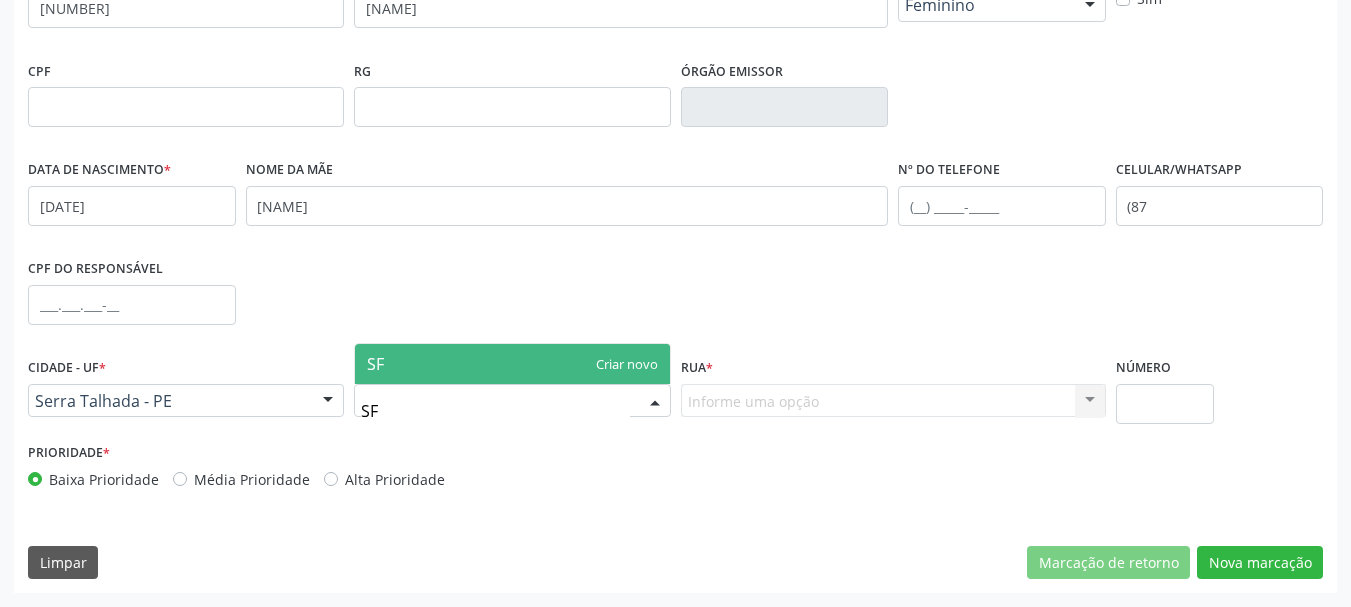type on "S" 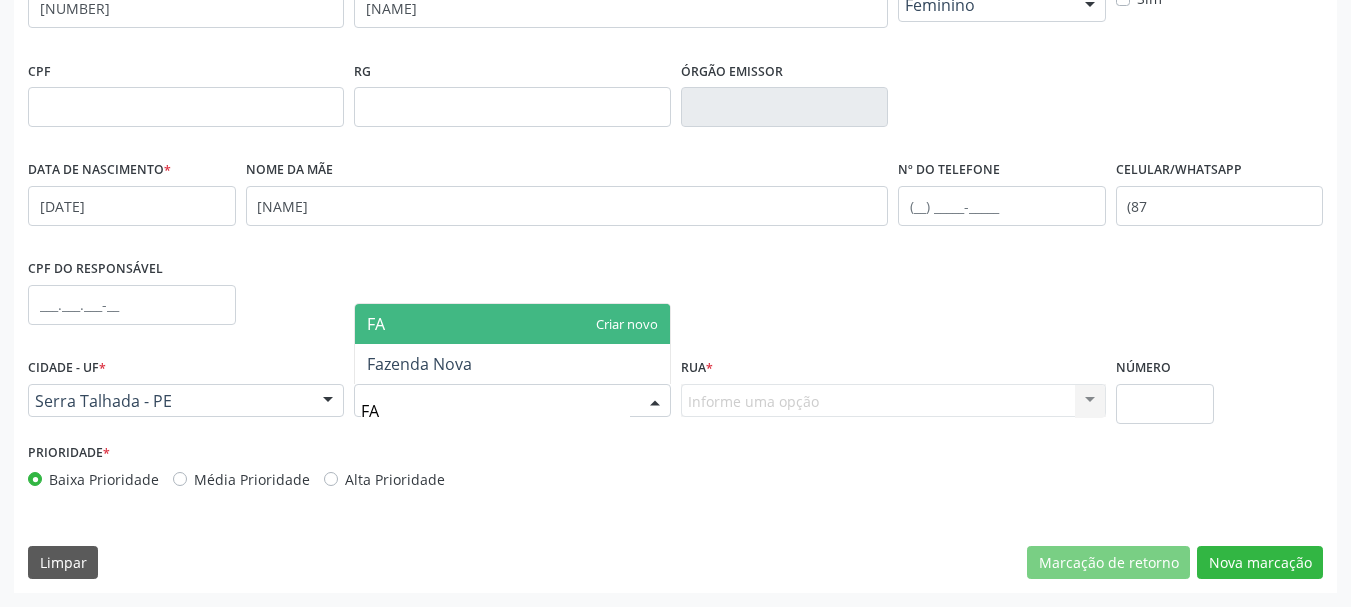 type on "FA" 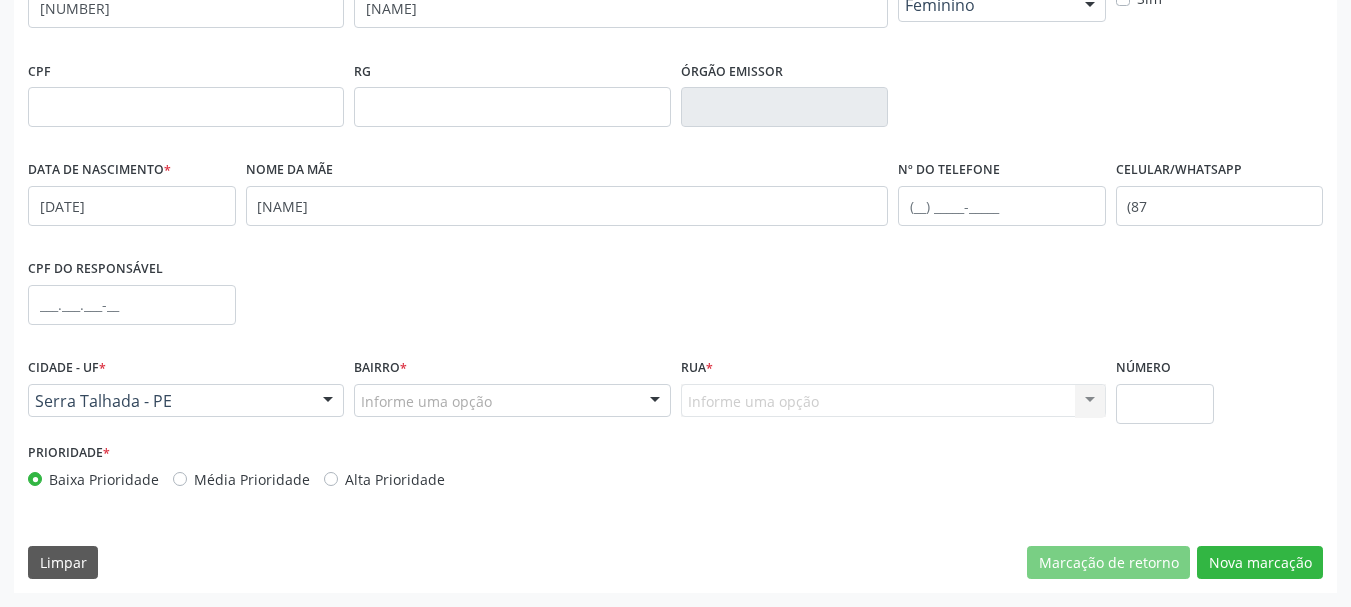 click on "Informe uma opção
Nenhum resultado encontrado para: "   "
Nenhuma opção encontrada. Digite para adicionar." at bounding box center (893, 401) 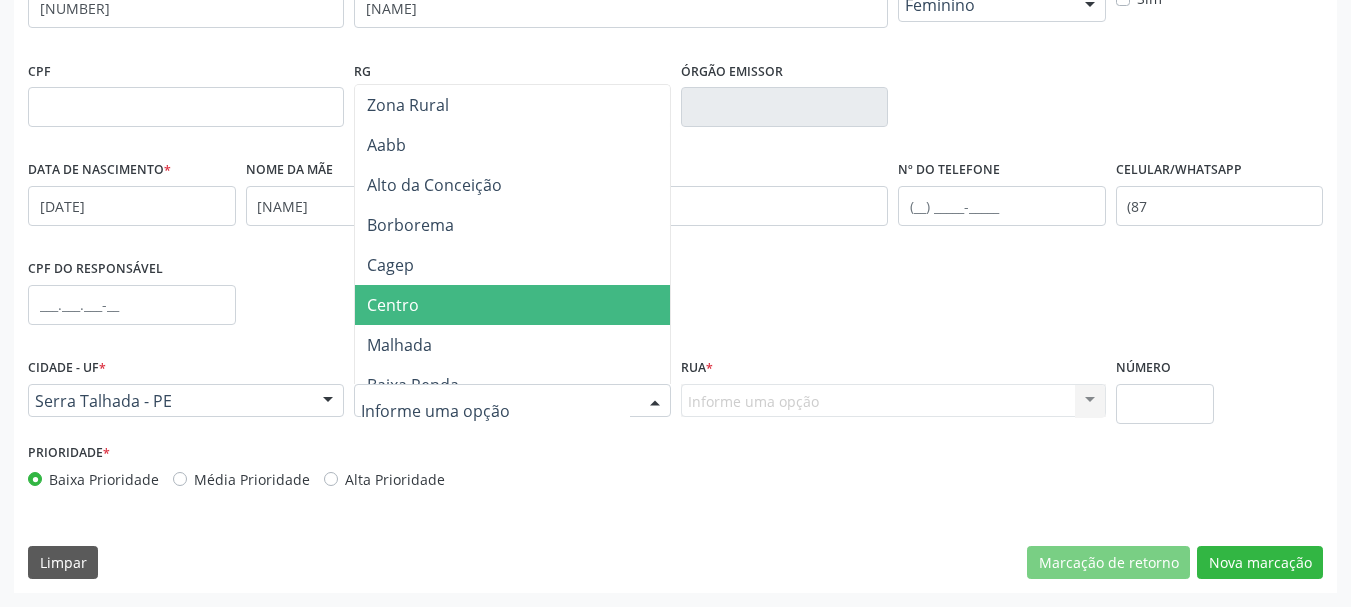 type on "S" 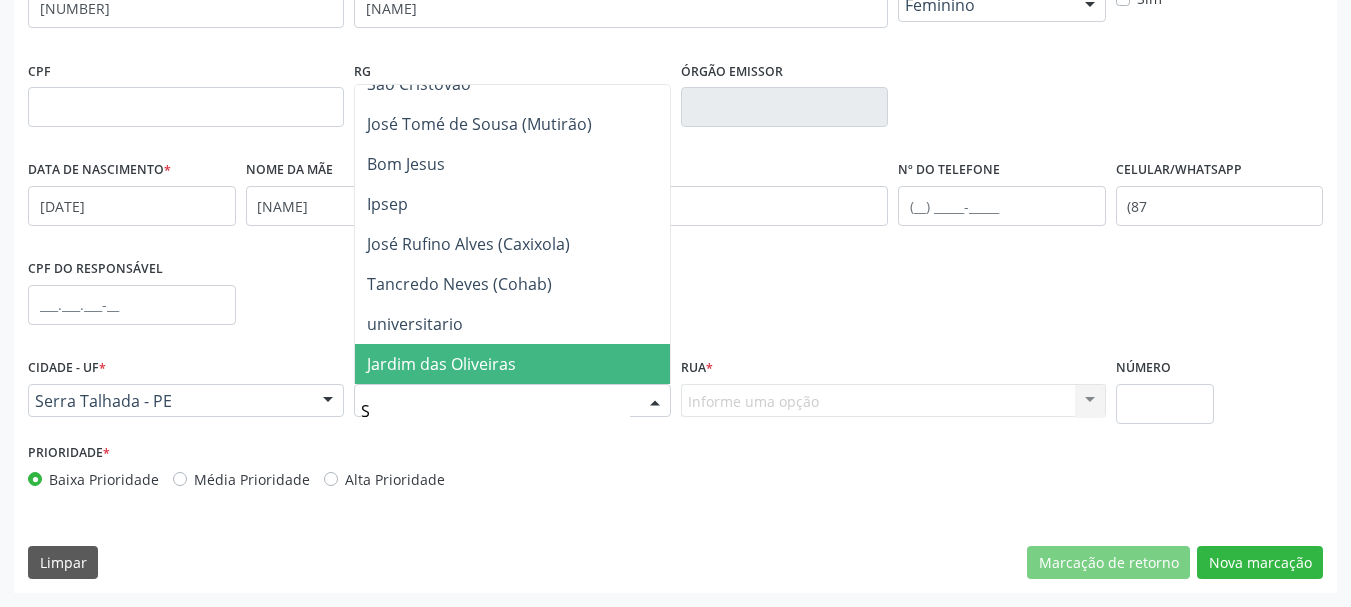 scroll, scrollTop: 0, scrollLeft: 0, axis: both 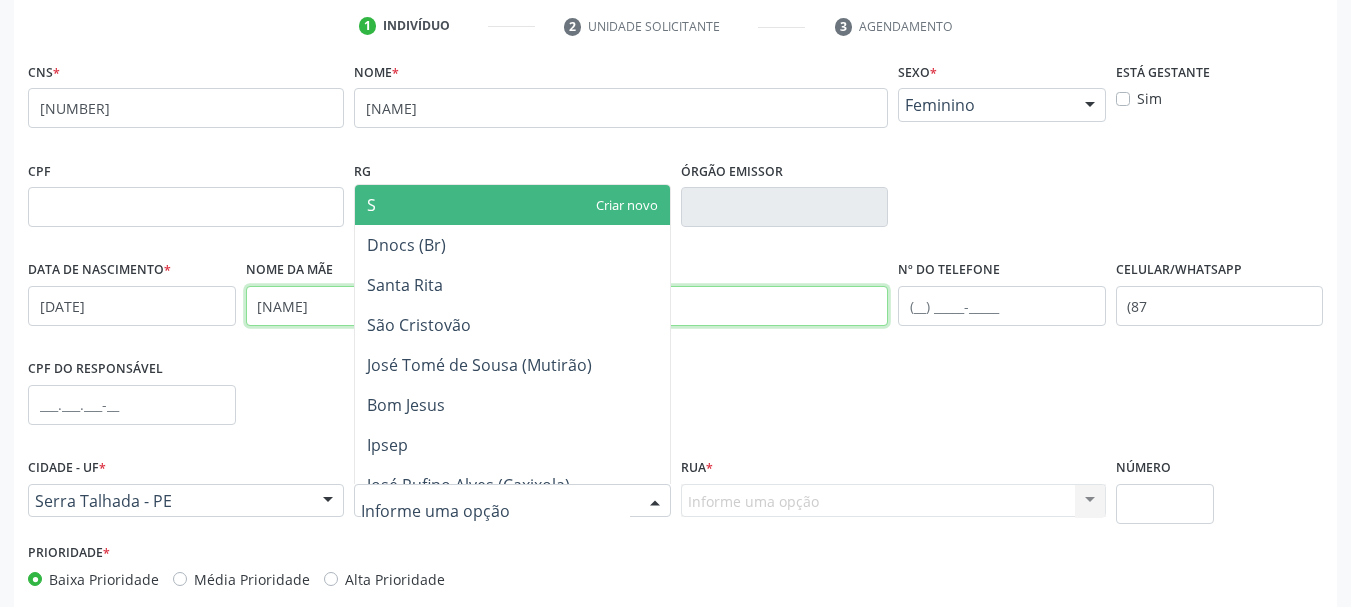 click on "[NAME]" at bounding box center (567, 306) 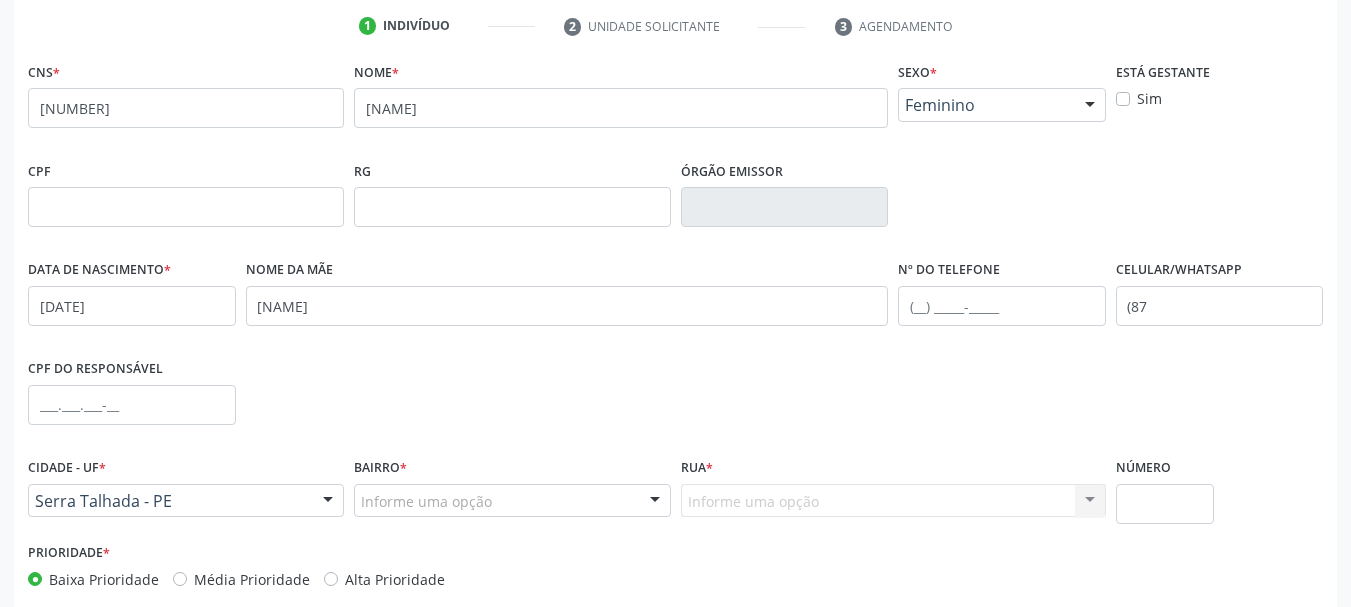 click on "Informe uma opção
Nenhum resultado encontrado para: "   "
Nenhuma opção encontrada. Digite para adicionar." at bounding box center (893, 501) 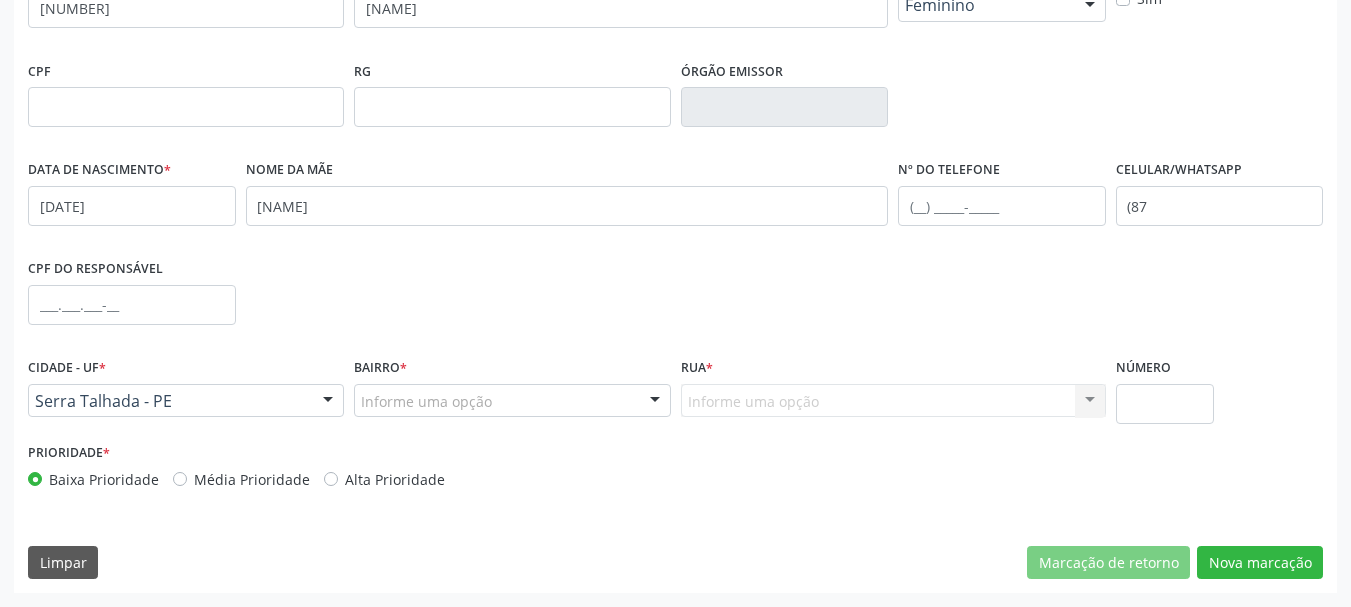 click at bounding box center (655, 402) 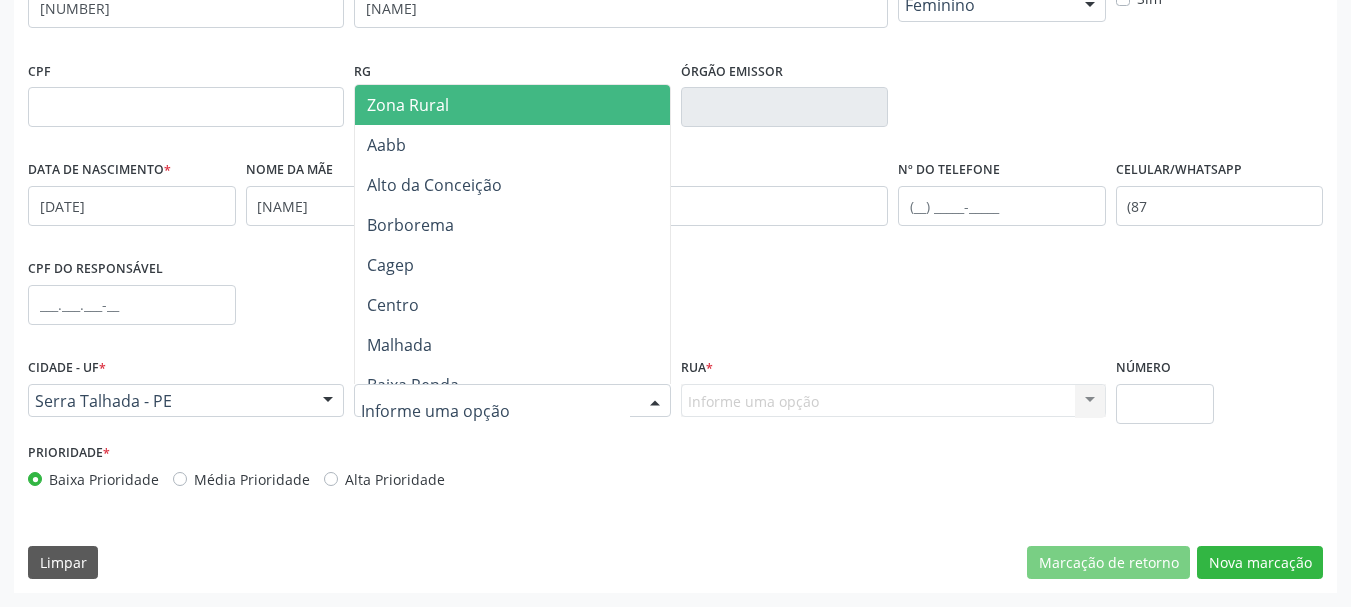 click on "Zona Rural" at bounding box center (512, 105) 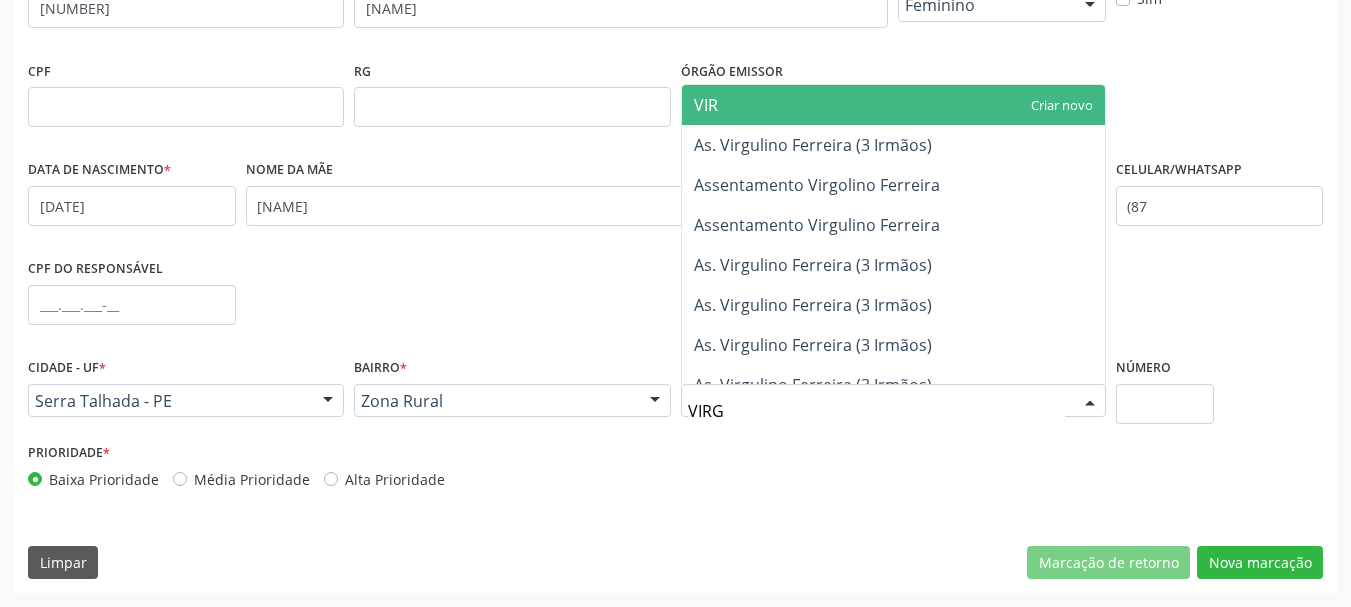 type on "VIRGU" 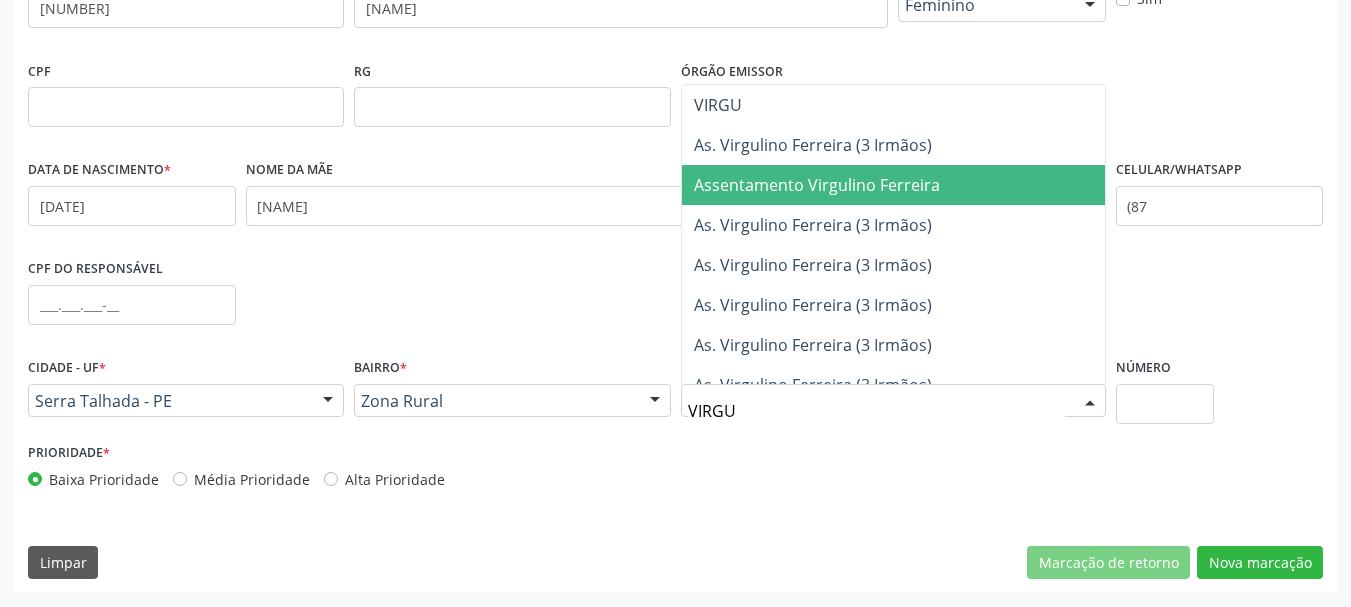 click on "Assentamento Virgulino Ferreira" at bounding box center (817, 185) 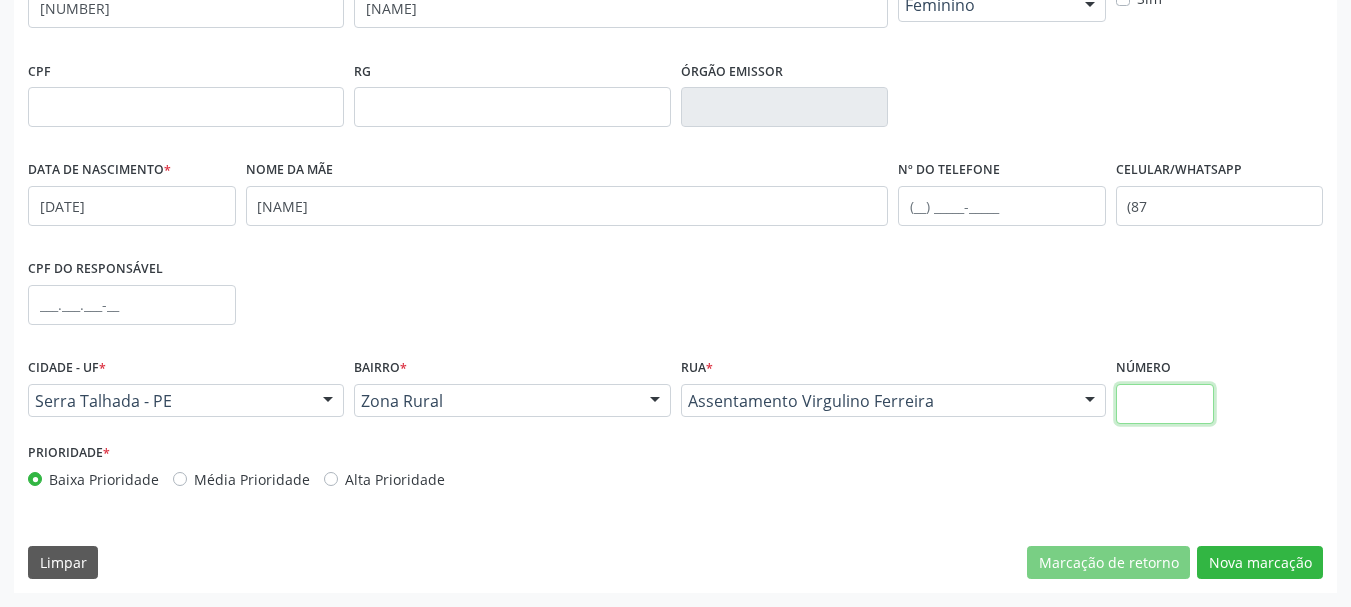 click at bounding box center (1165, 404) 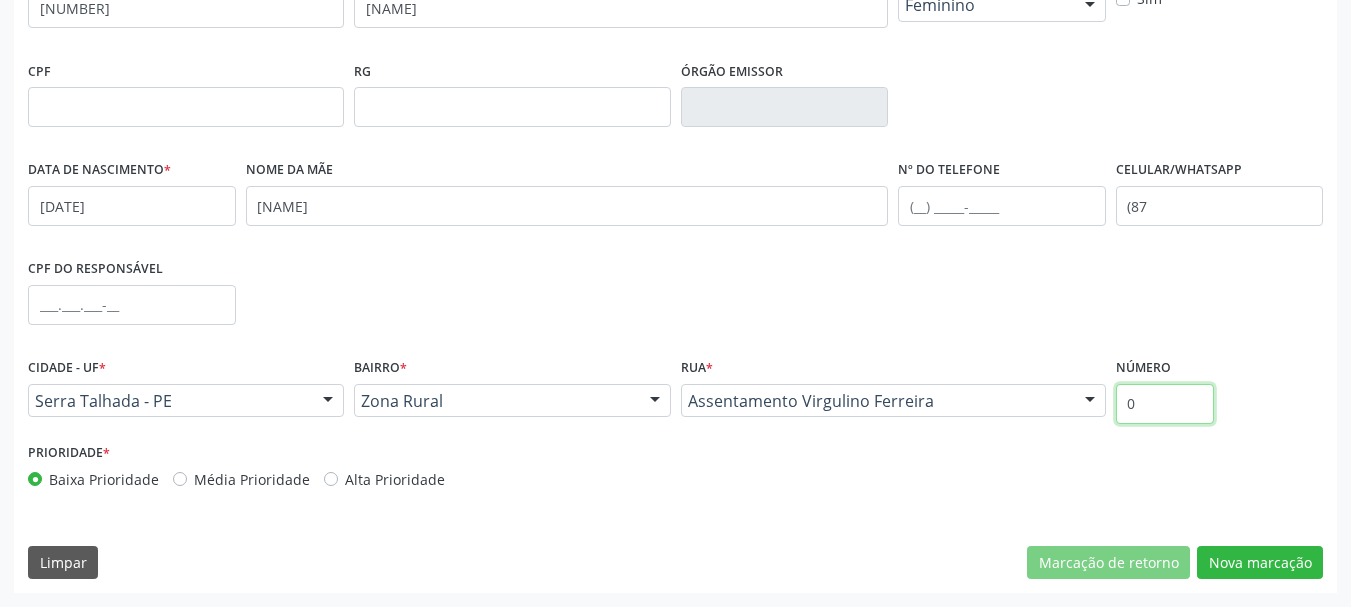 type on "0" 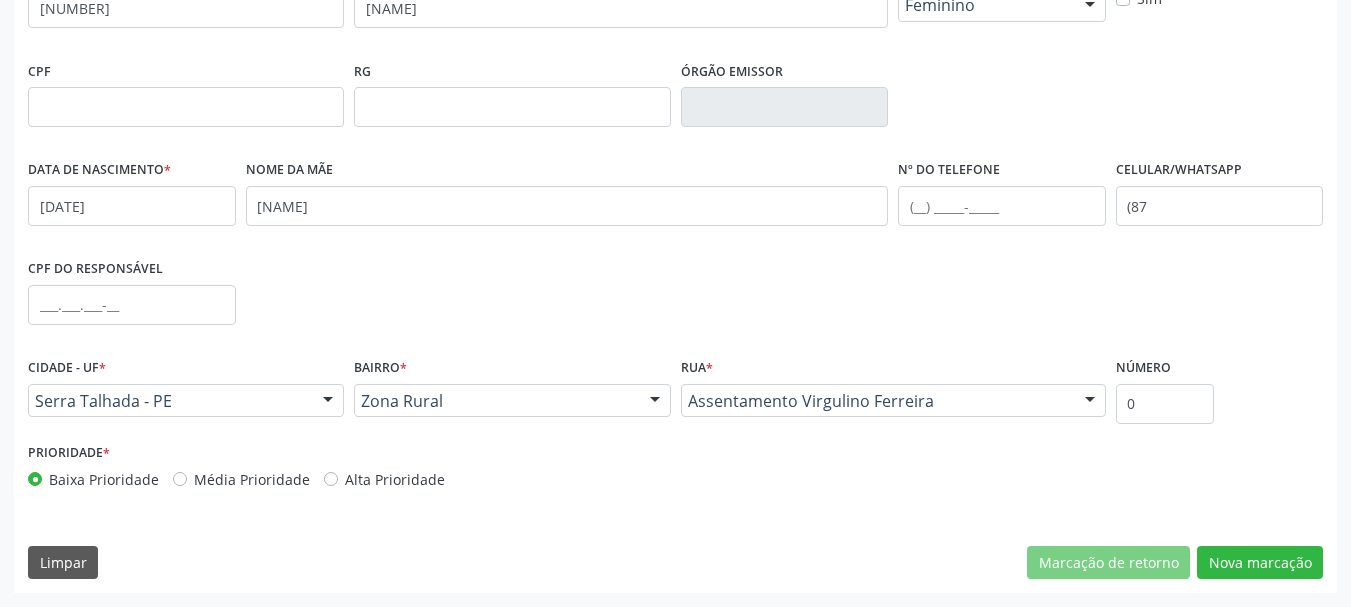 click on "[NUMBER]       none
Nome
*
[NAME]
Sexo
*
Feminino         Masculino   Feminino
Nenhum resultado encontrado para: "   "
Está gestante
Sim
CPF
RG
Órgão emissor
Data de nascimento
*
[DATE]
Nome da mãe
[NAME]
Nº do Telefone
Celular/WhatsApp
([PHONE]
CPF do responsável
Cidade - UF
*
[CITY] - [STATE]         [CITY] - [STATE]
Nenhum resultado encontrado para: "   "
Nenhuma opção encontrada
Bairro
*
Zona Rural         Zona Rural   Aabb   Alto da Conceição   Borborema   Cagep   Centro   Malhada" at bounding box center [675, 275] 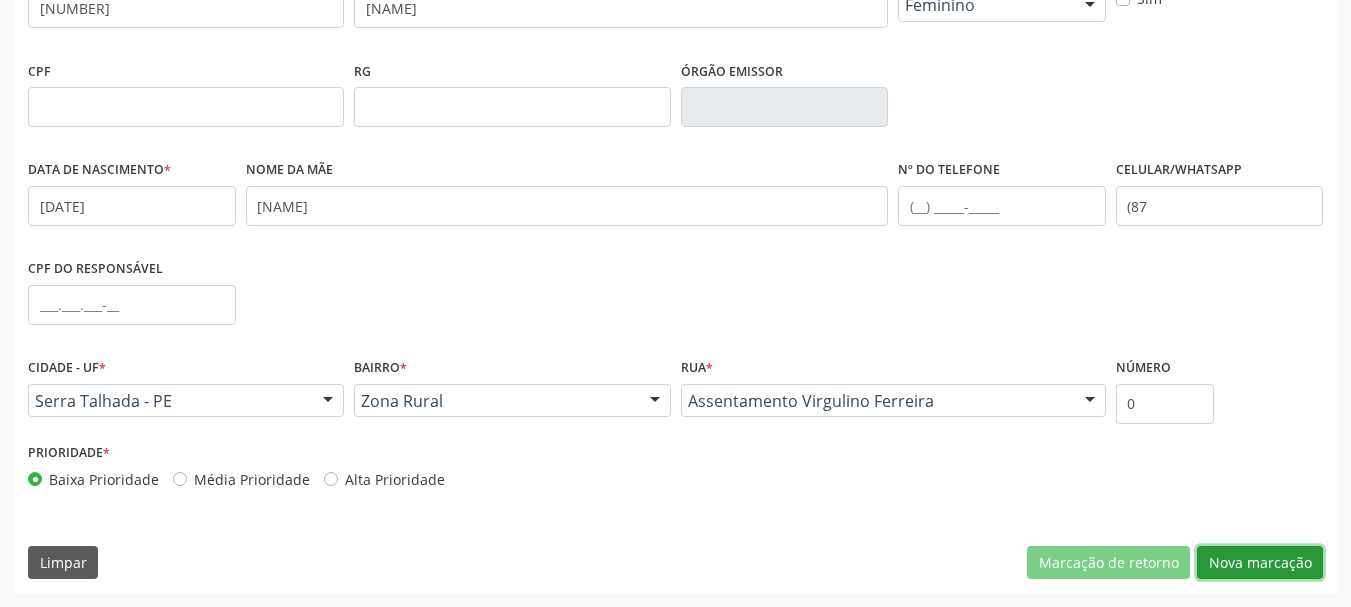 click on "Nova marcação" at bounding box center [1260, 563] 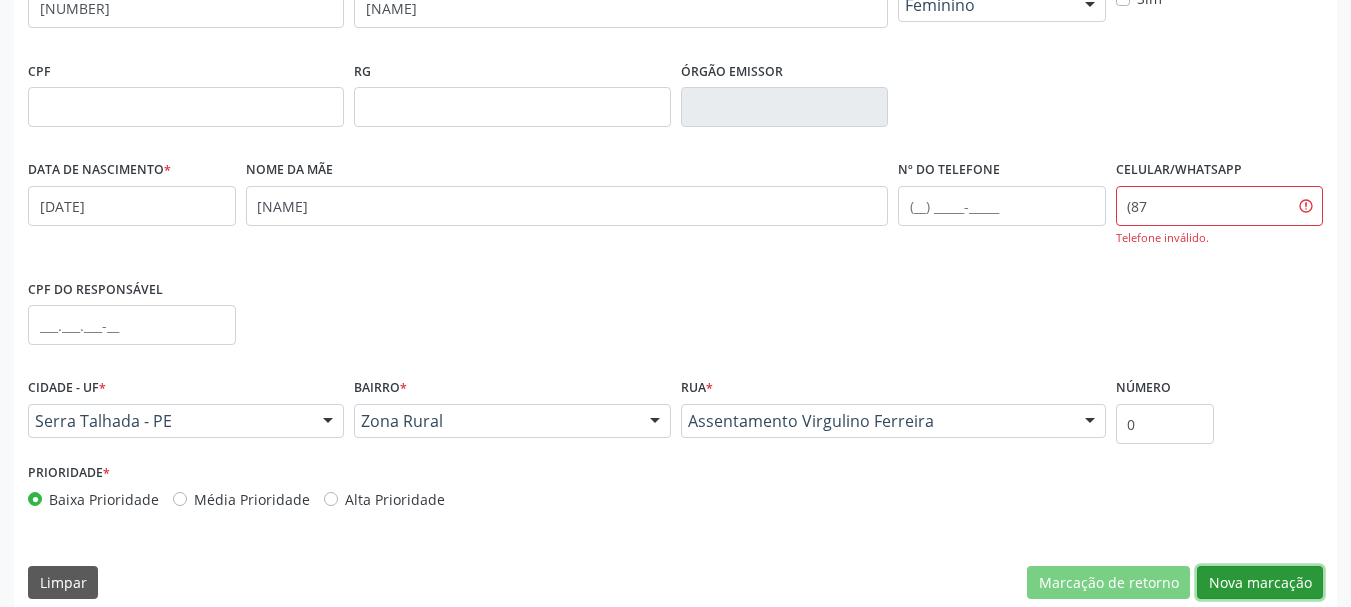 scroll, scrollTop: 377, scrollLeft: 0, axis: vertical 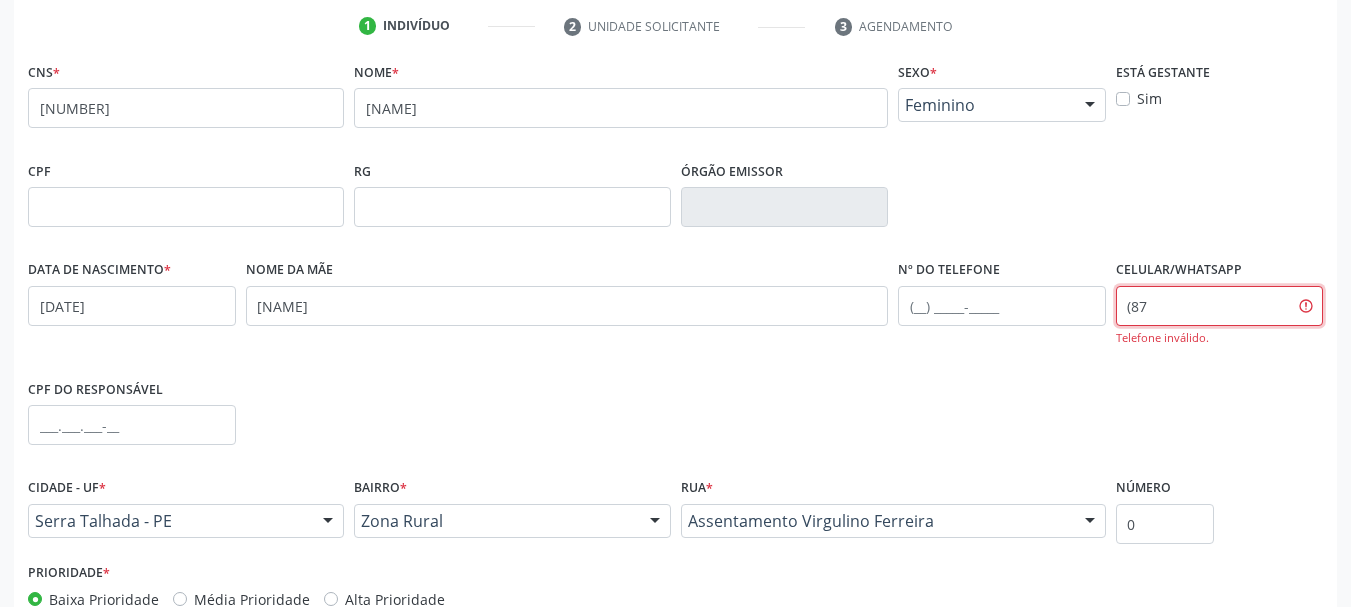 click on "(87" at bounding box center (1220, 306) 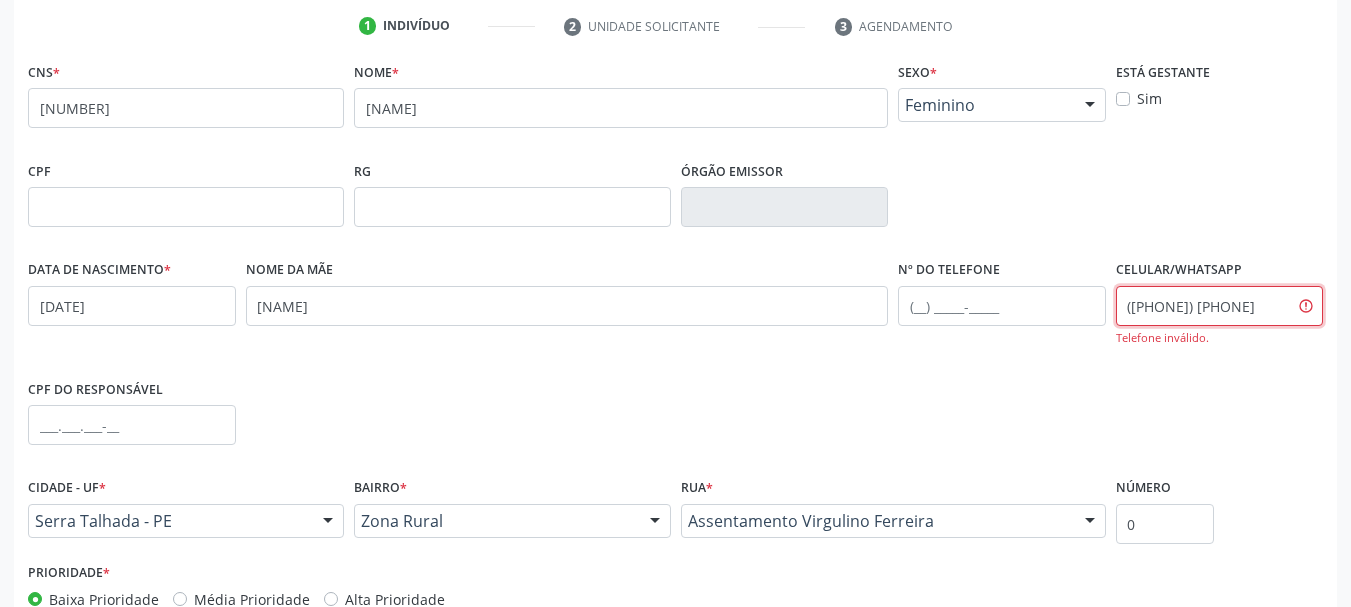 click on "([PHONE]) [PHONE]" at bounding box center (1220, 306) 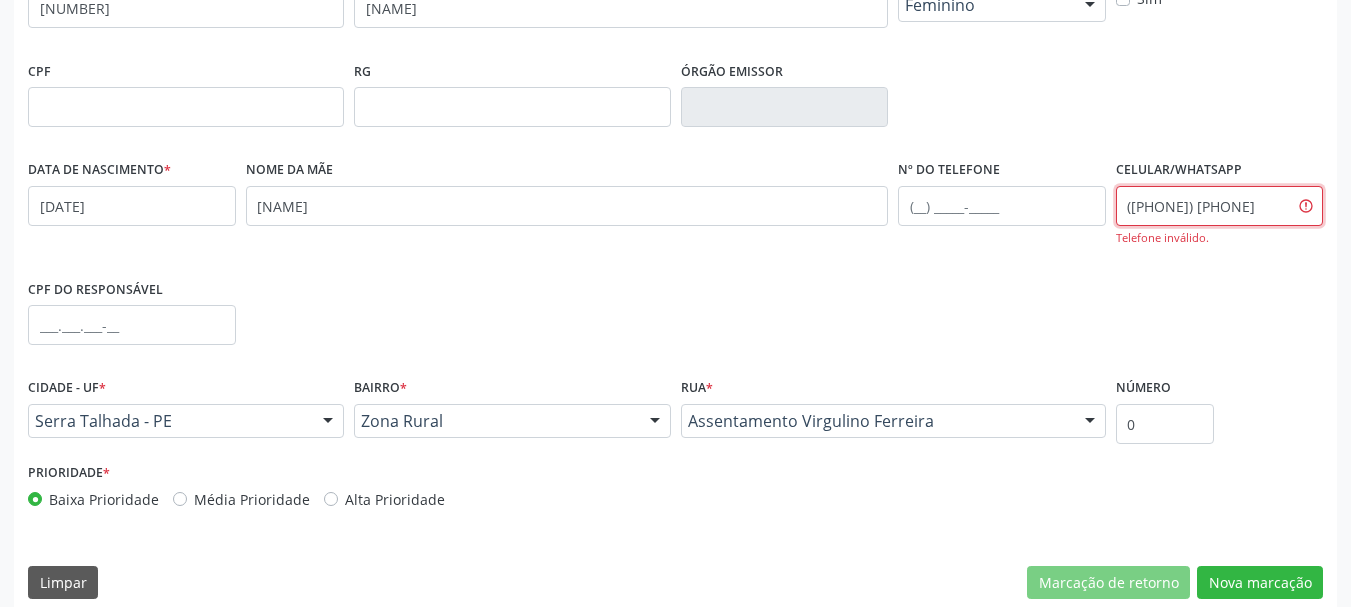 scroll, scrollTop: 497, scrollLeft: 0, axis: vertical 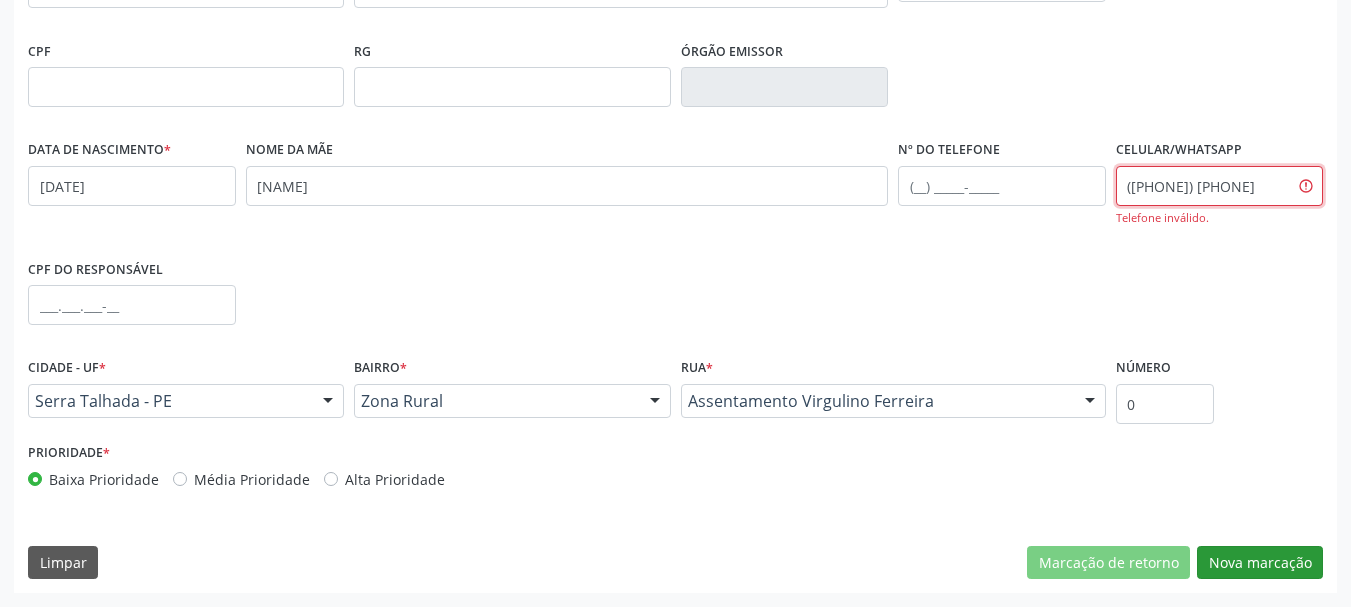 type on "([PHONE]) [PHONE]" 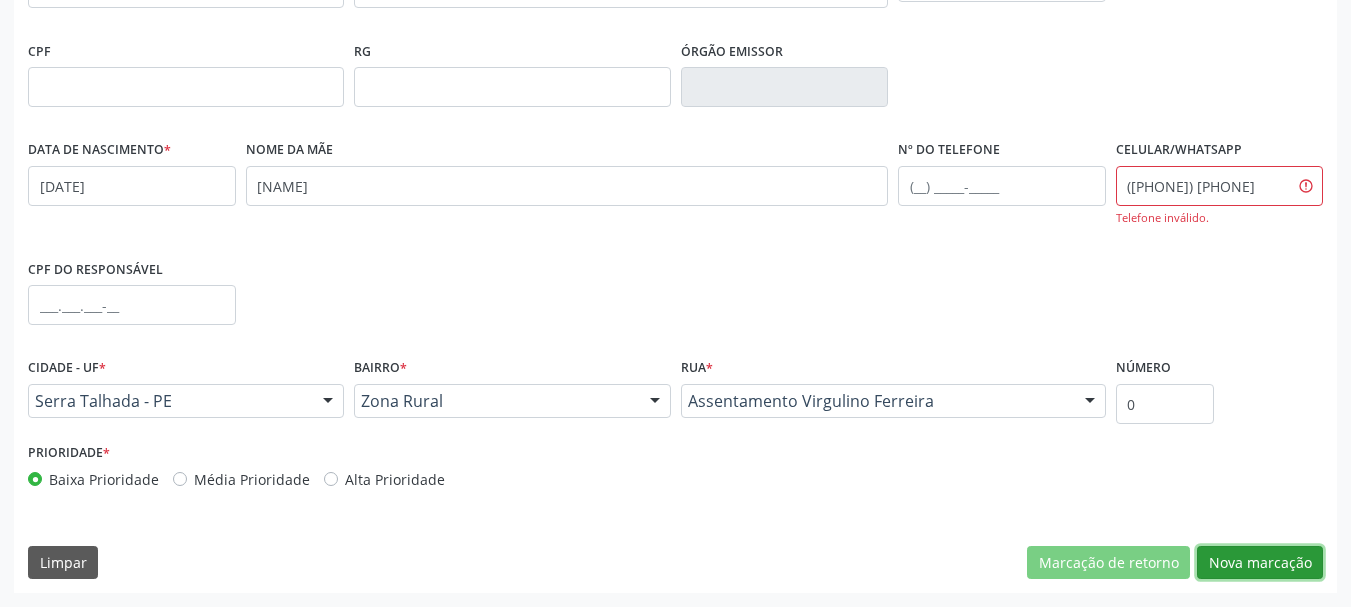 click on "Nova marcação" at bounding box center (1260, 563) 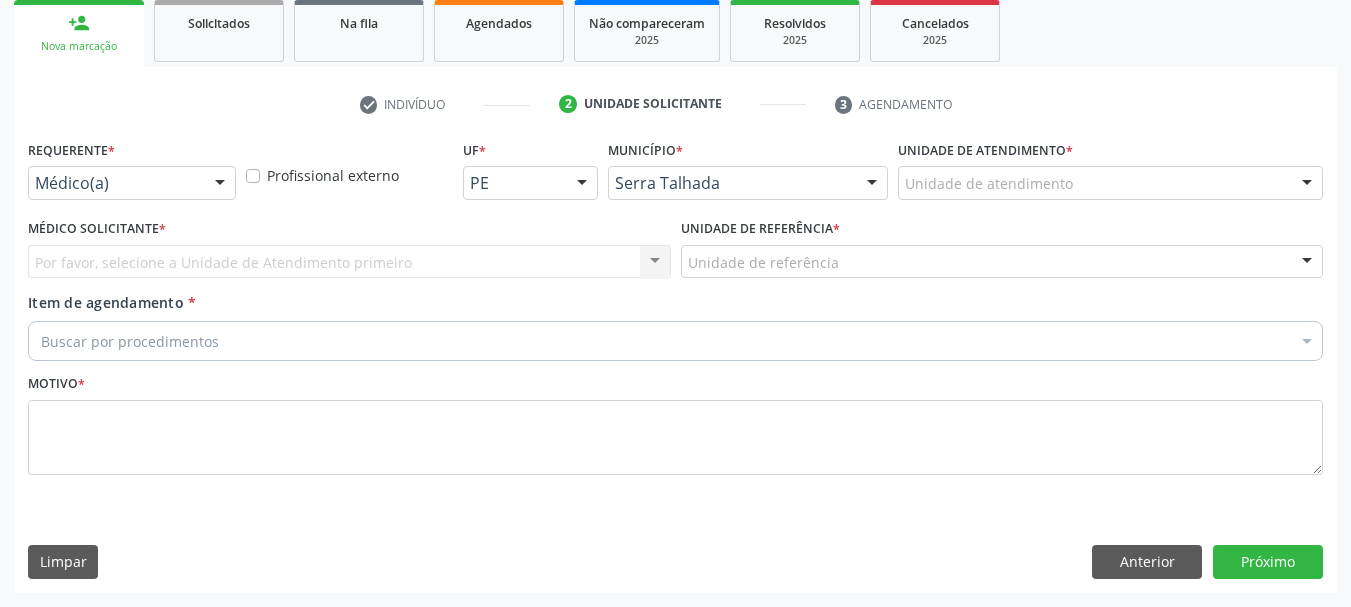 scroll, scrollTop: 299, scrollLeft: 0, axis: vertical 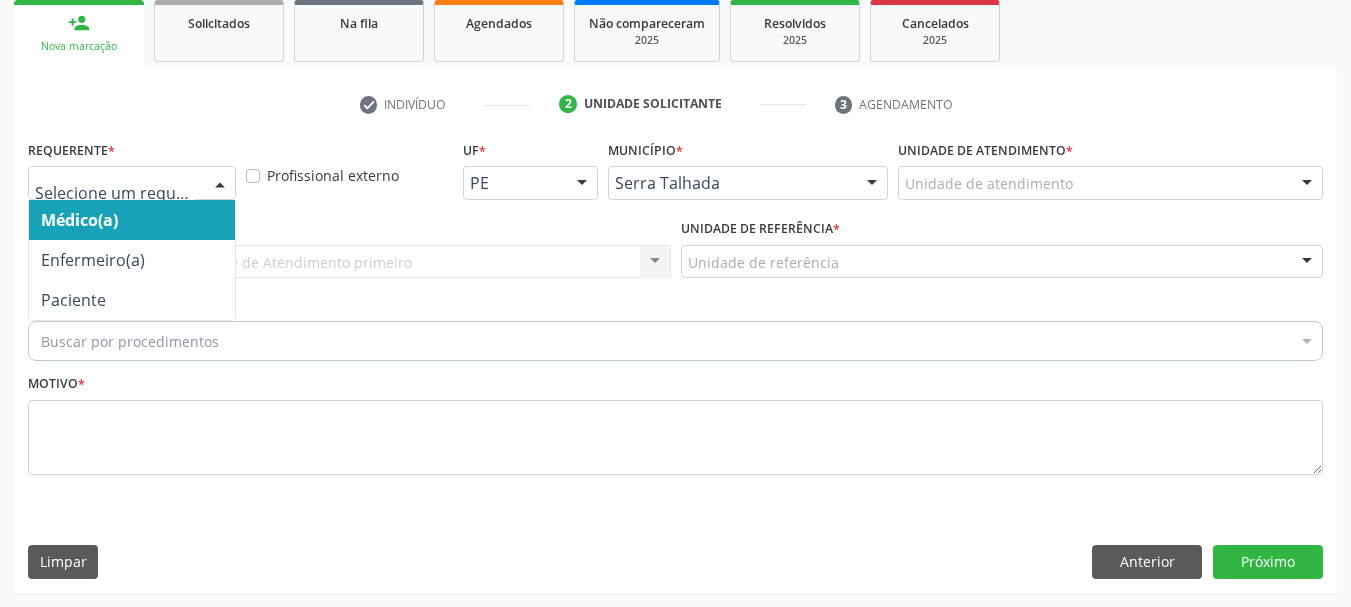 click at bounding box center [220, 184] 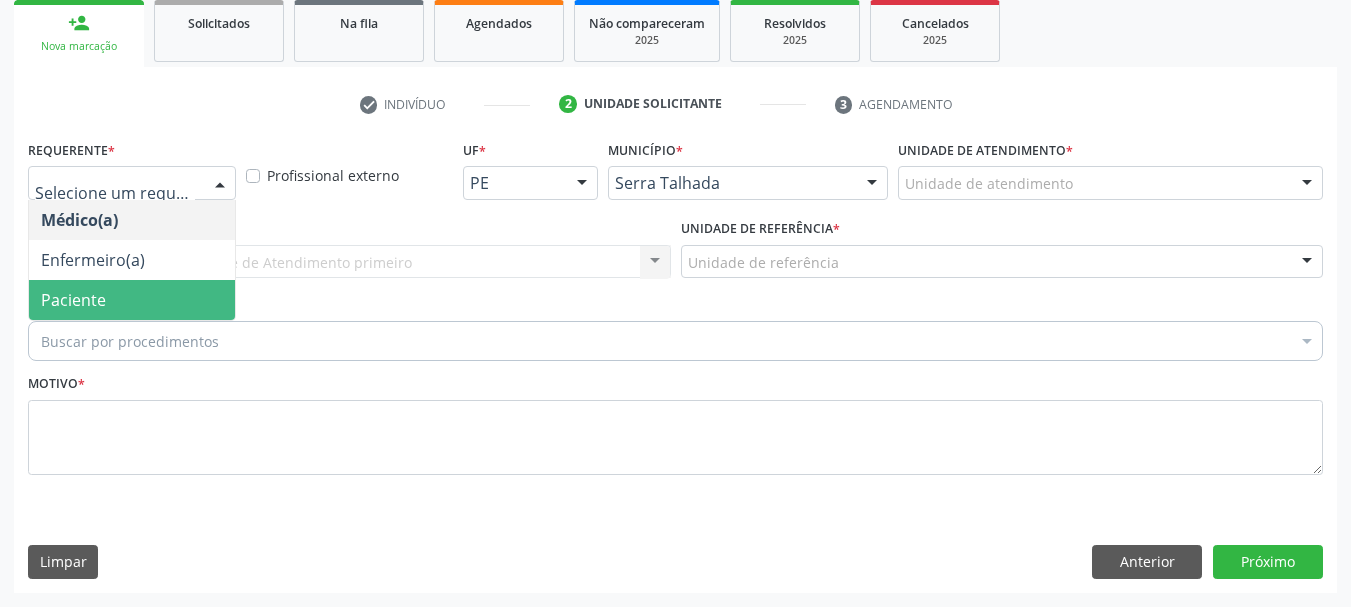 click on "Paciente" at bounding box center (132, 300) 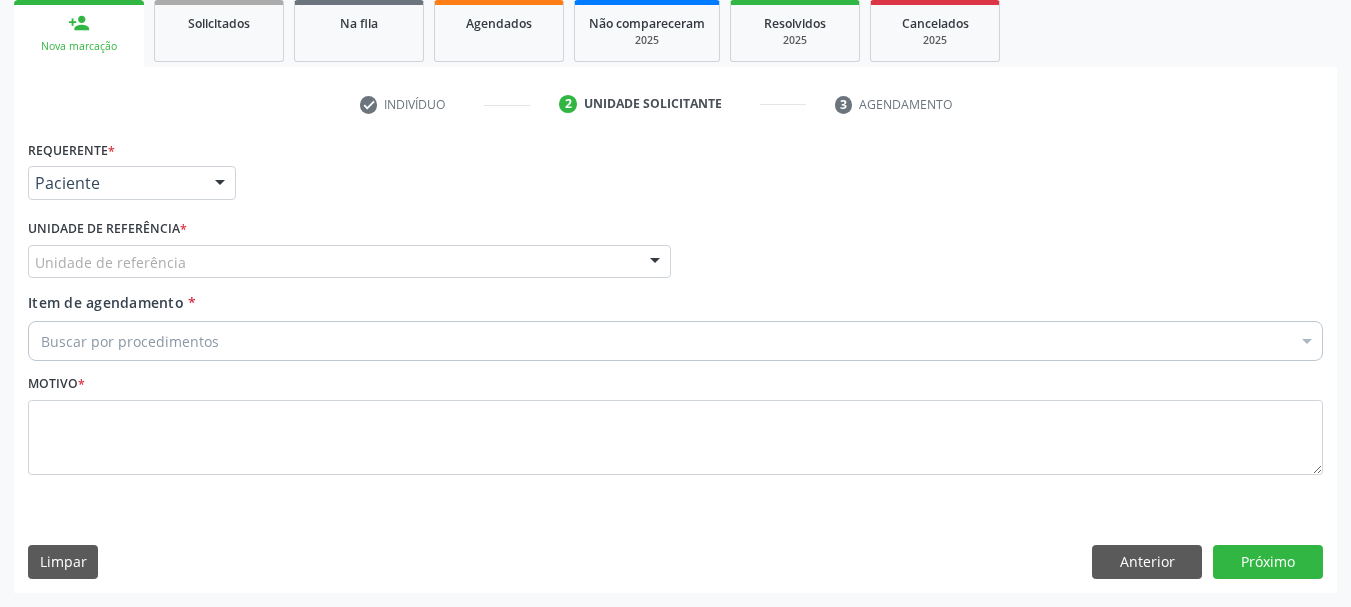 click on "Unidade de referência" at bounding box center [349, 262] 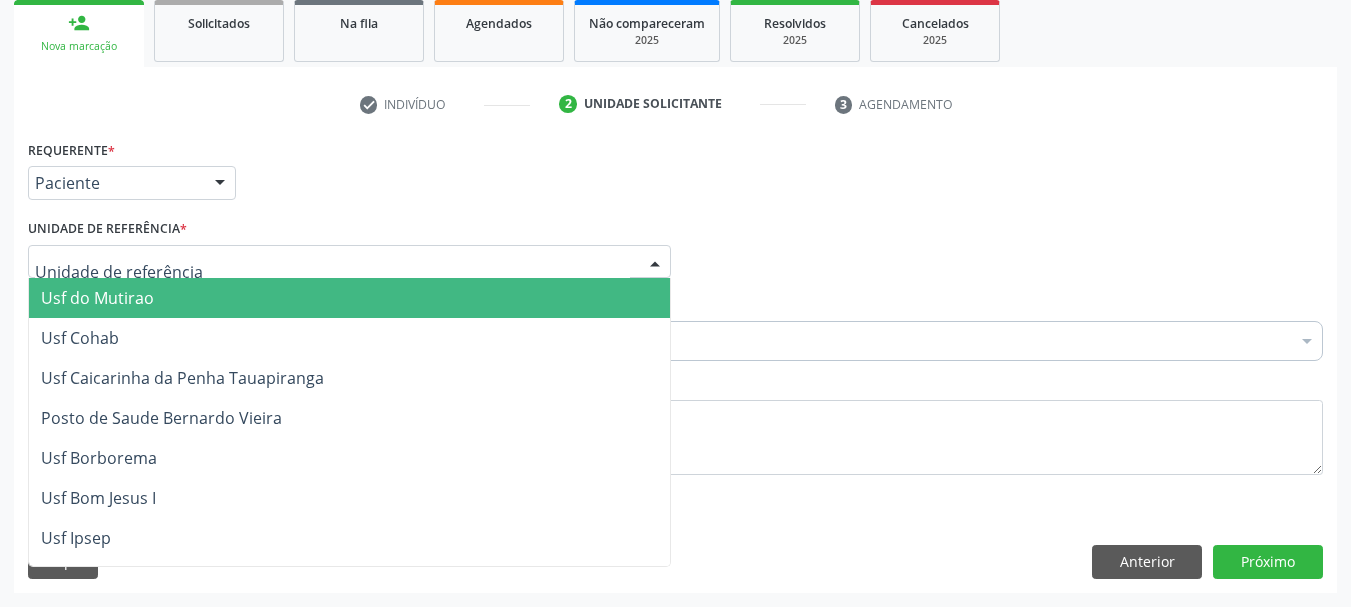 type on "Z" 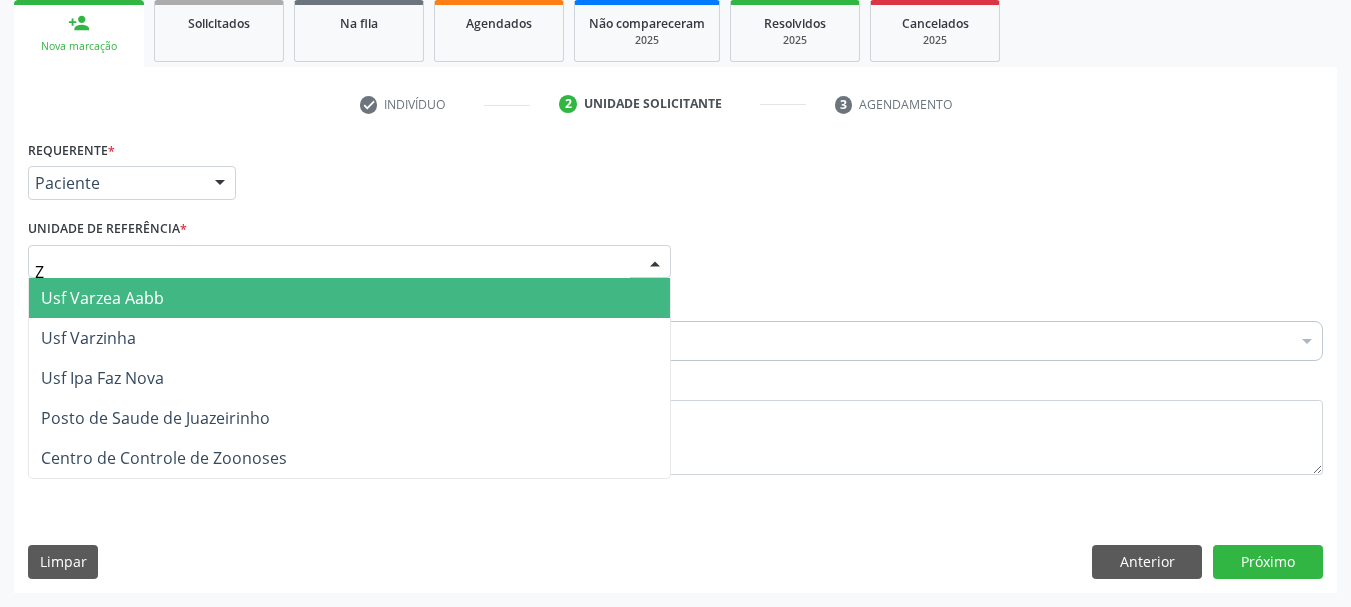 type 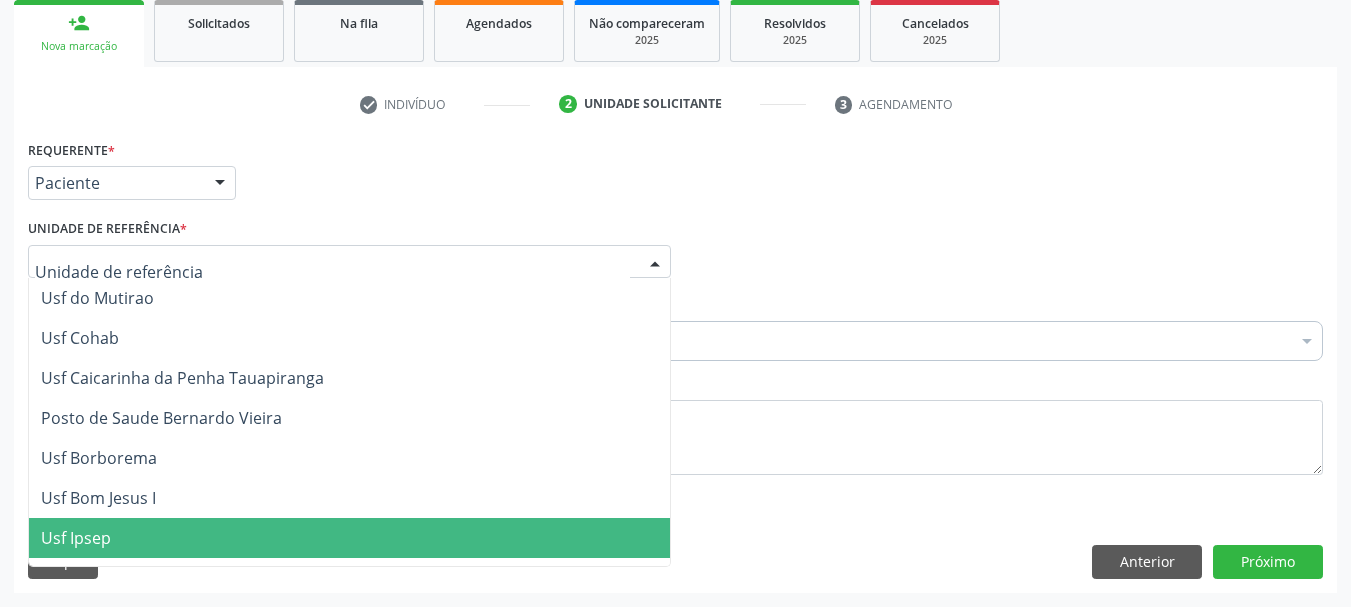 click on "Usf Ipsep" at bounding box center (349, 538) 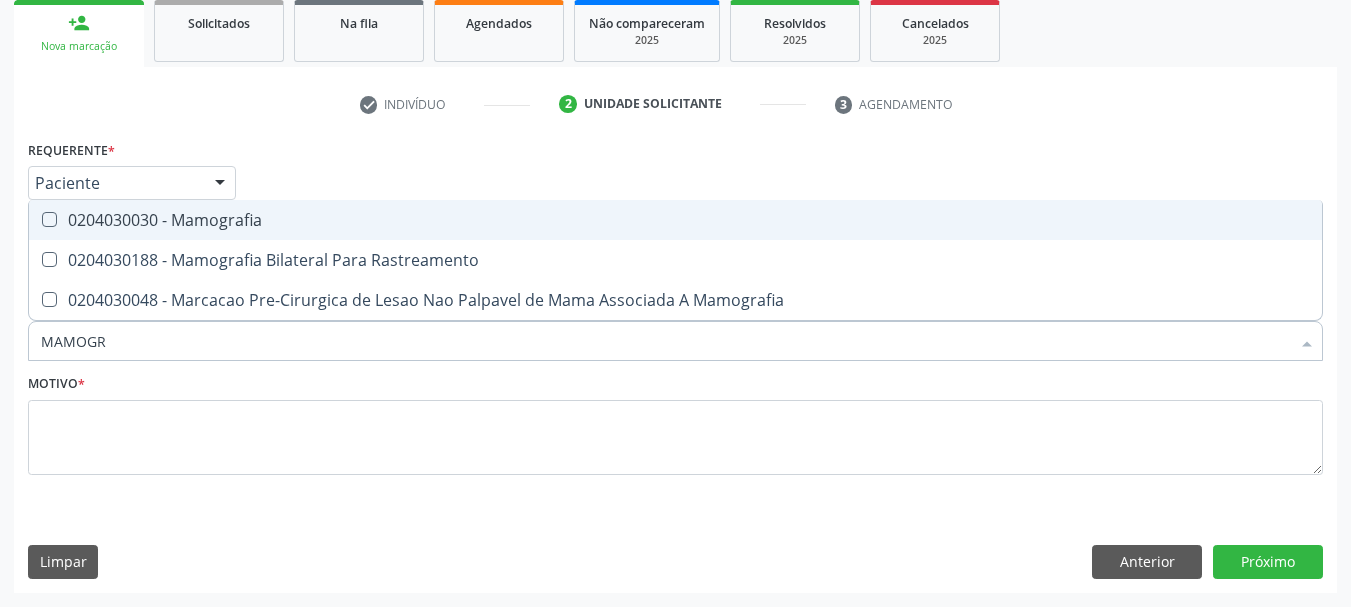 type on "MAMOGRA" 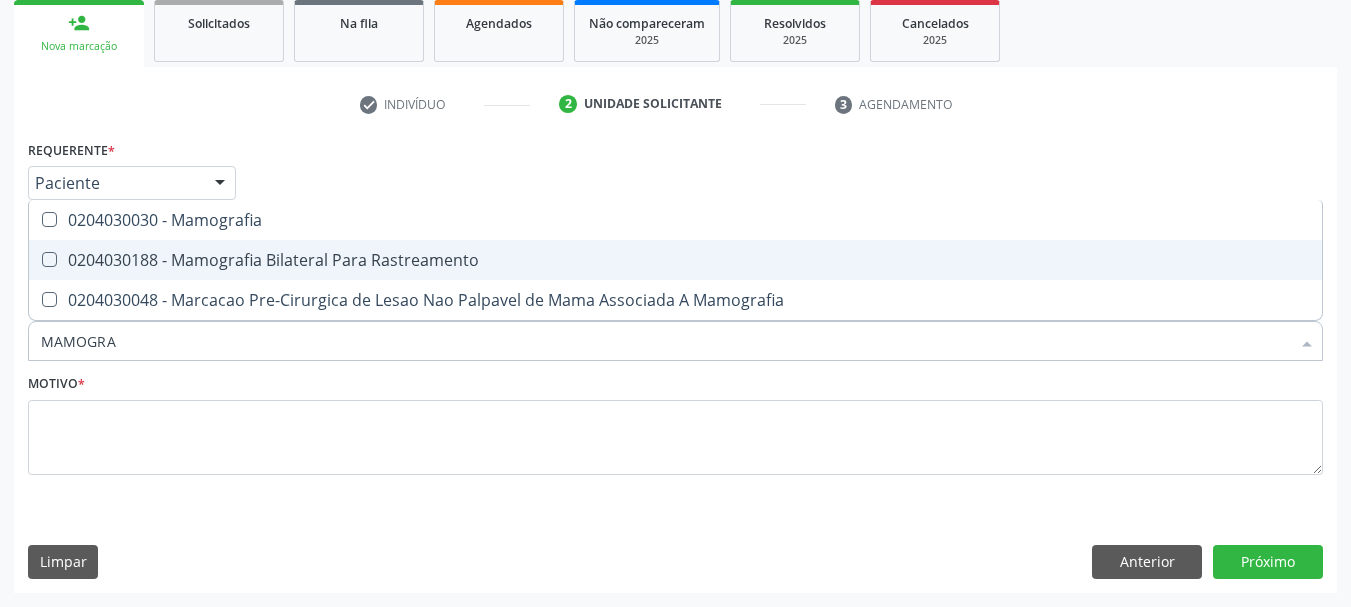click at bounding box center [49, 259] 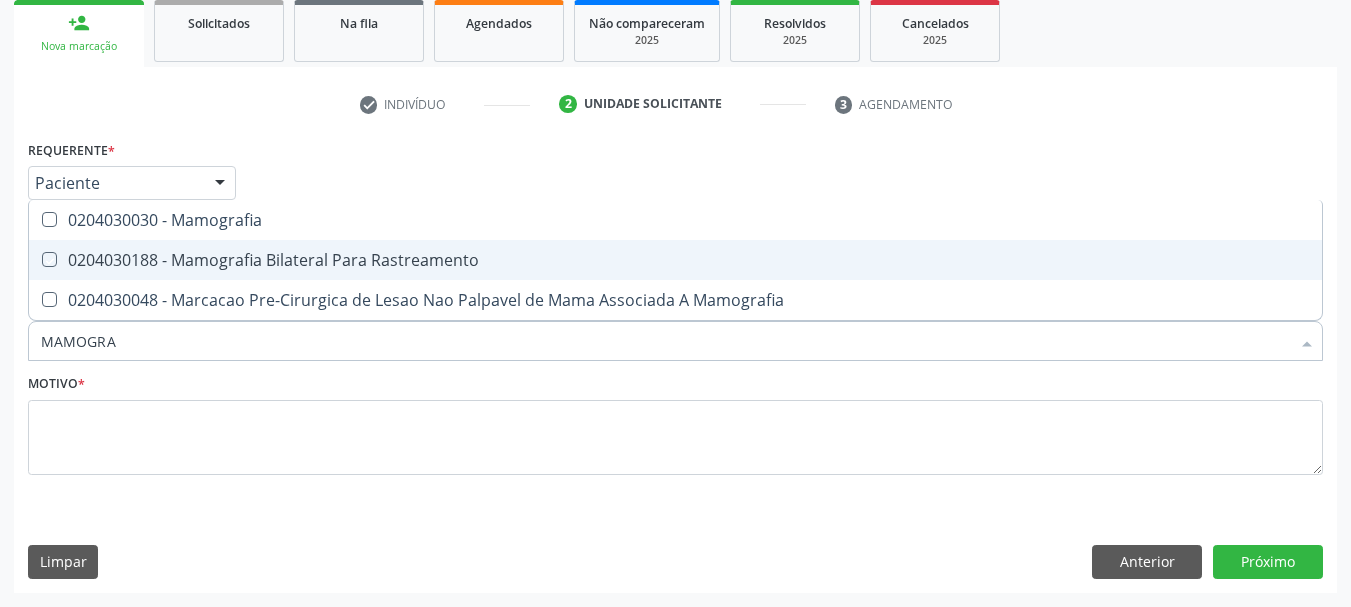 click at bounding box center (35, 259) 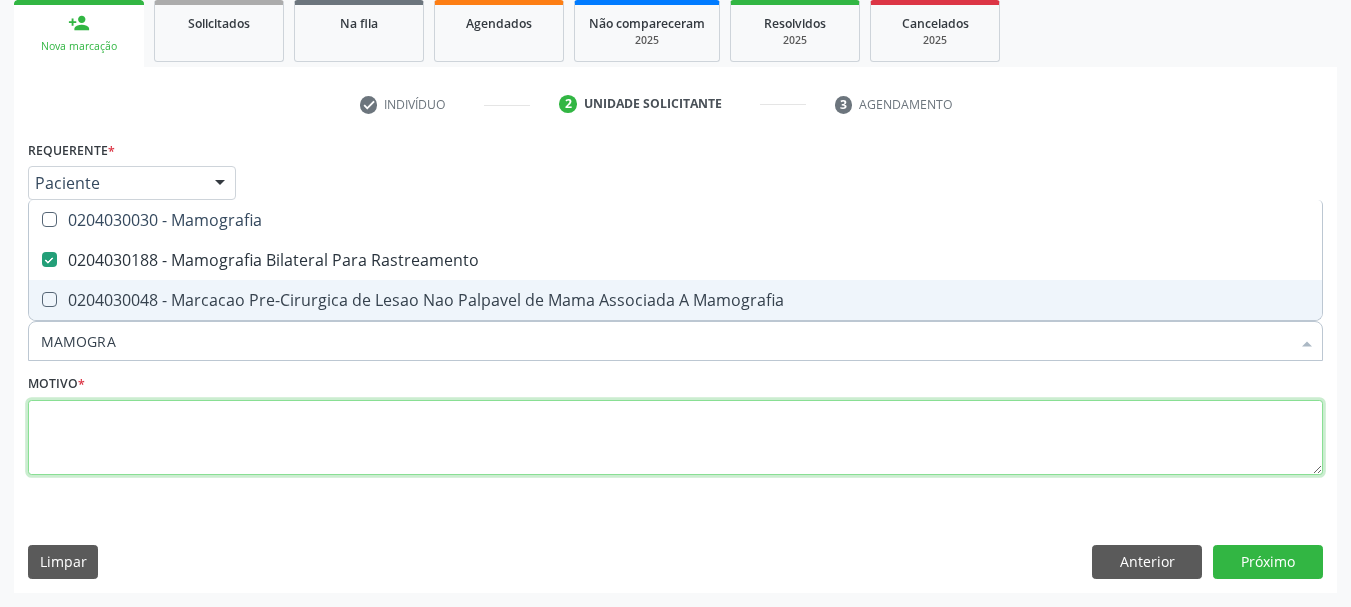 click at bounding box center (675, 438) 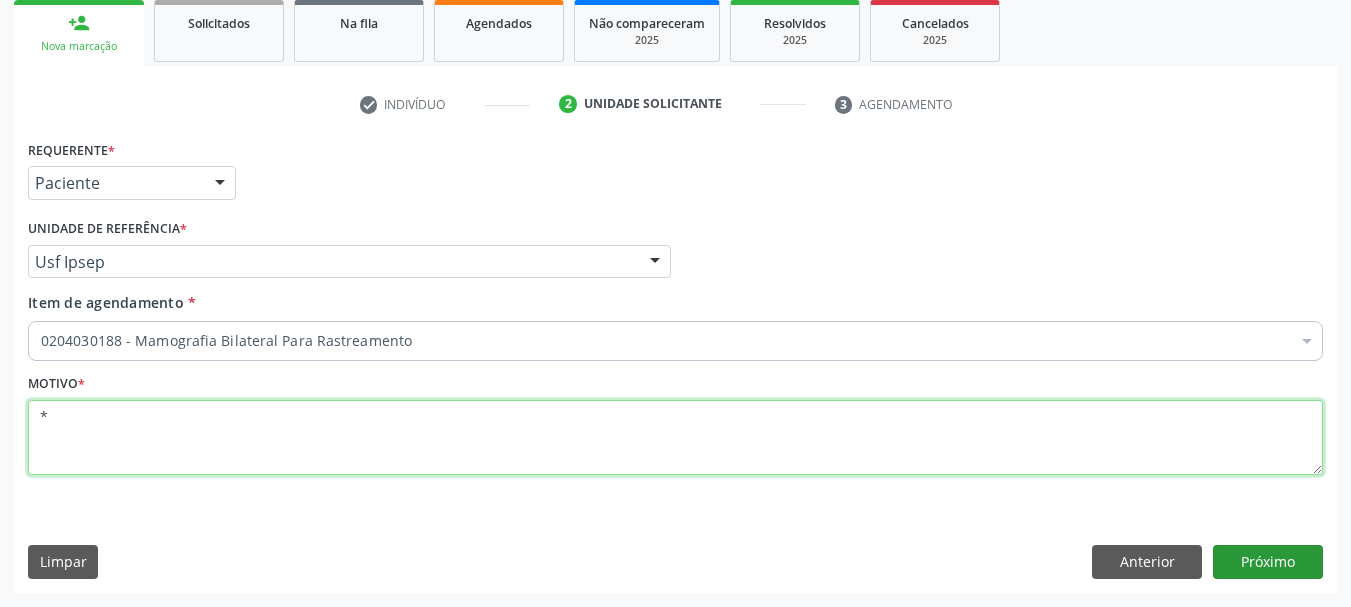 type on "*" 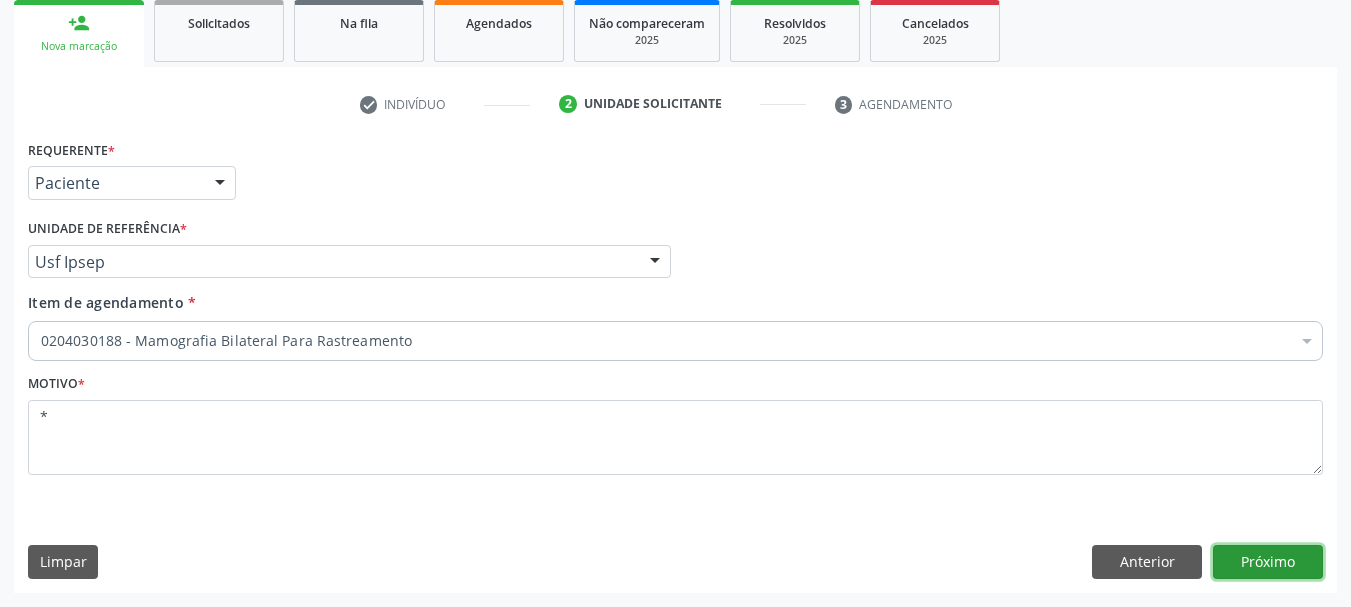 click on "Próximo" at bounding box center (1268, 562) 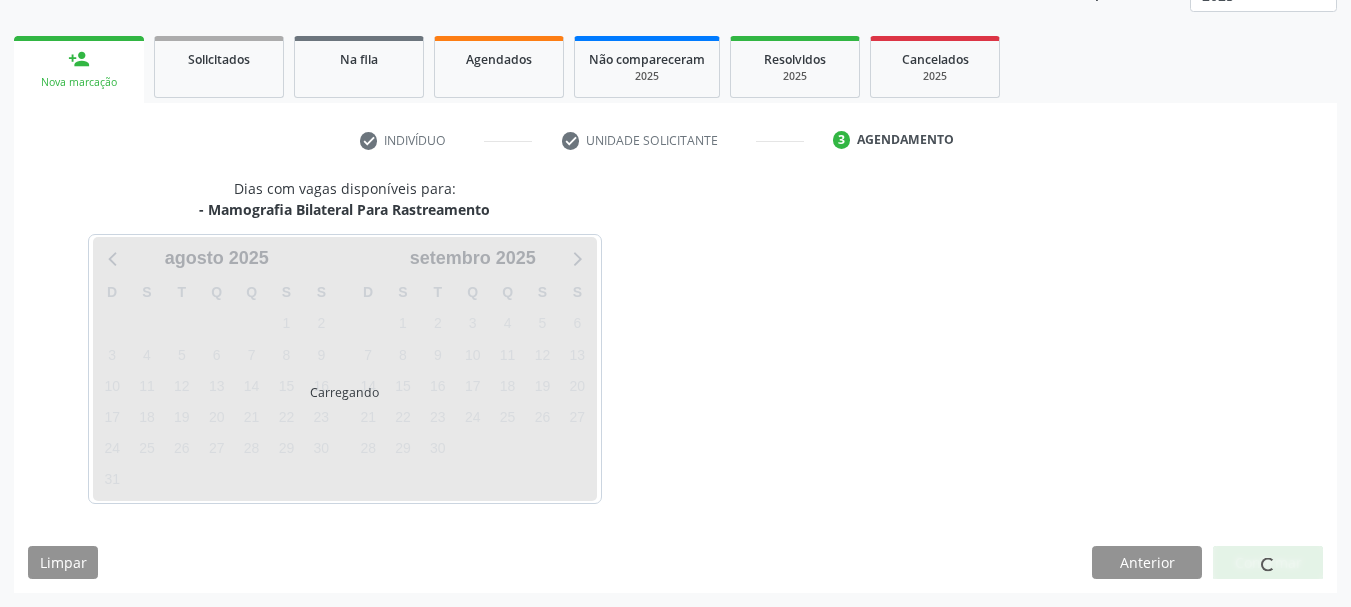 scroll, scrollTop: 263, scrollLeft: 0, axis: vertical 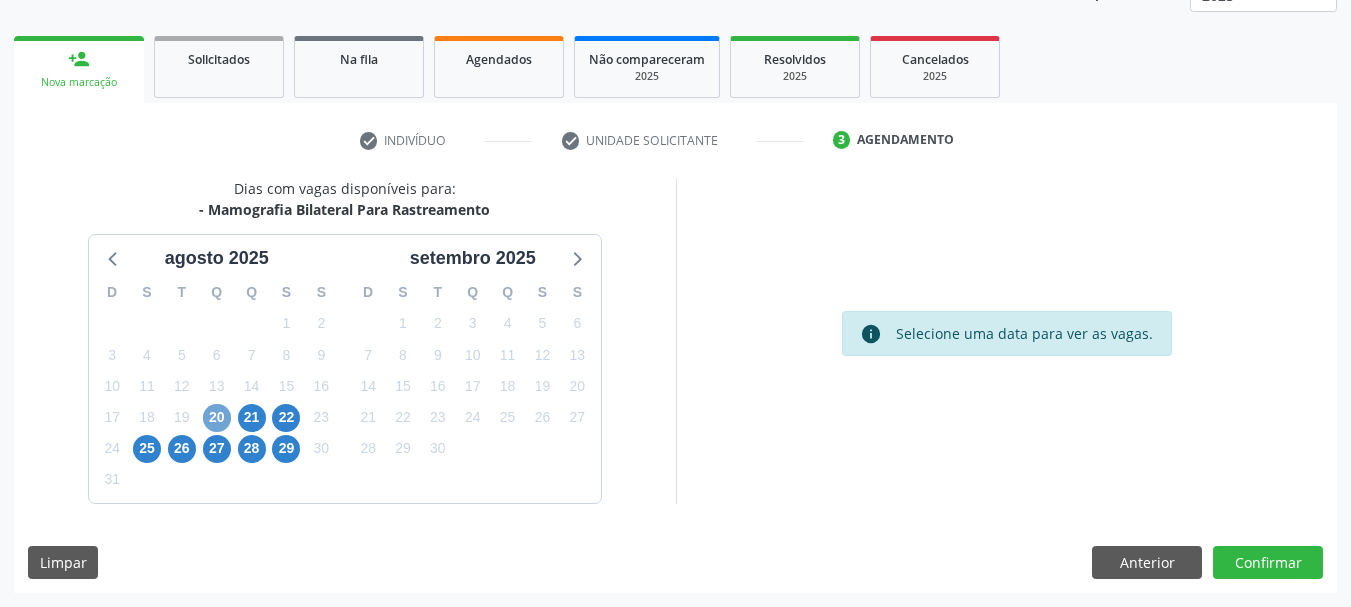 click on "20" at bounding box center [217, 418] 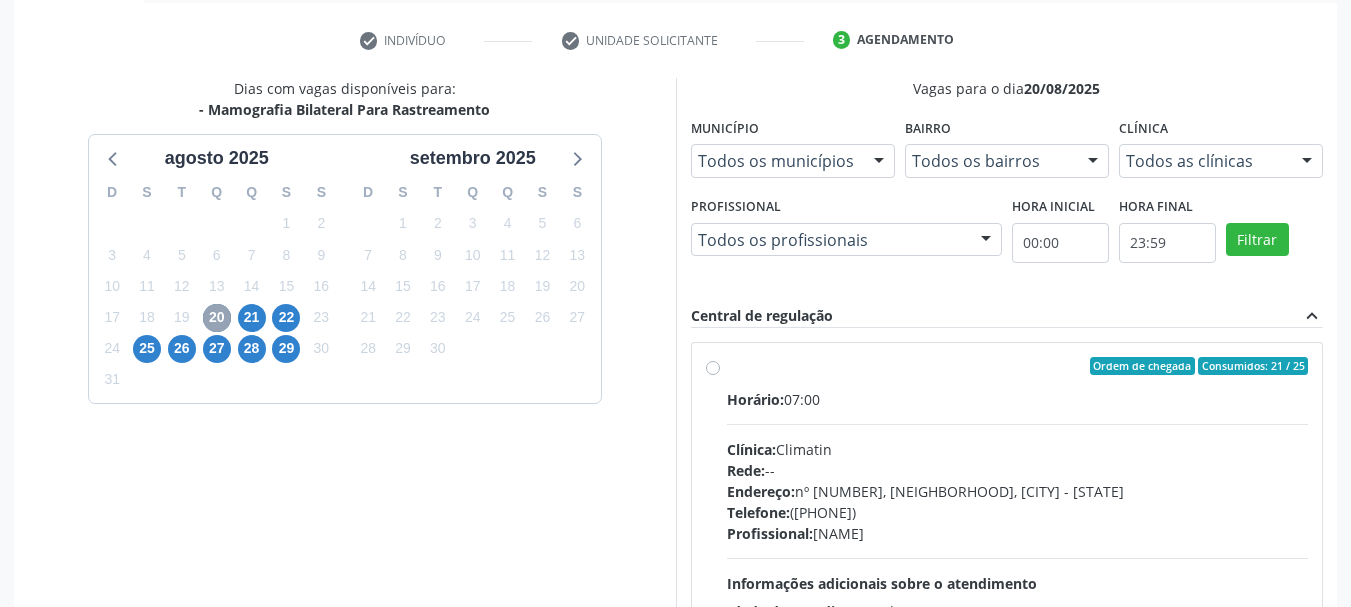 scroll, scrollTop: 463, scrollLeft: 0, axis: vertical 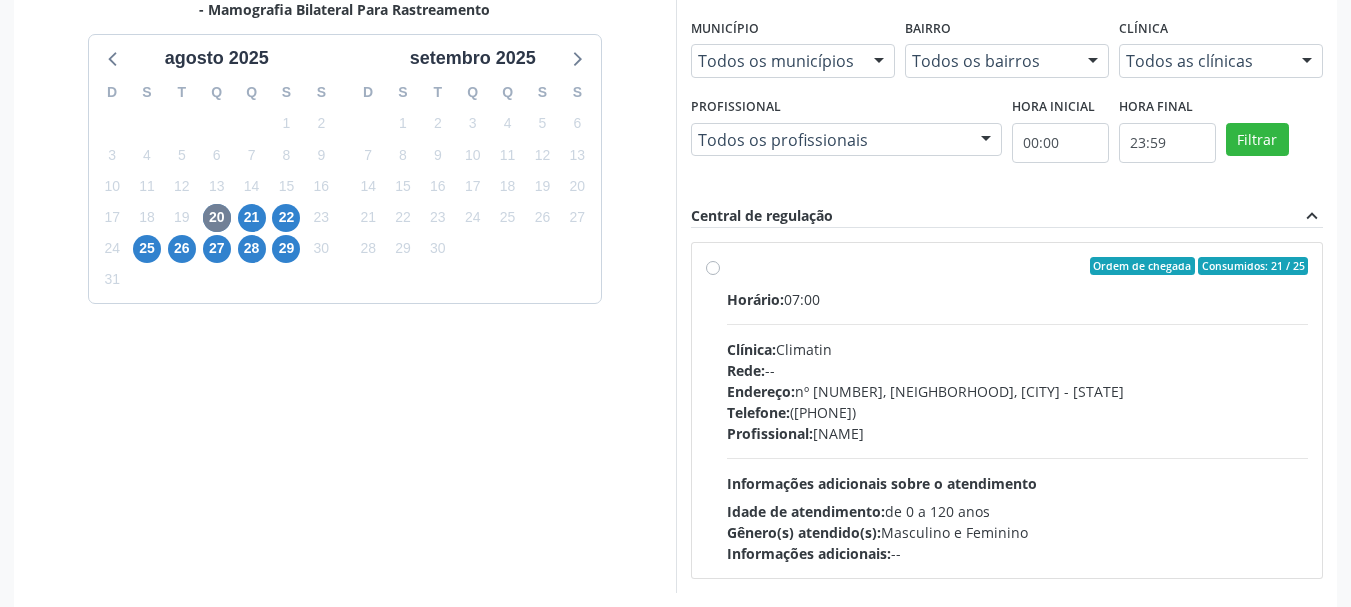 click on "Endereço:   nº [NUMBER], [NEIGHBORHOOD], [CITY] - [STATE]
Telefone:   ([PHONE])
Profissional:
[NAME]
Informações adicionais sobre o atendimento
Idade de atendimento:
de [AGE] a [AGE] anos
Gênero(s) atendido(s):
Masculino e Feminino
Informações adicionais:
--" at bounding box center [1018, 410] 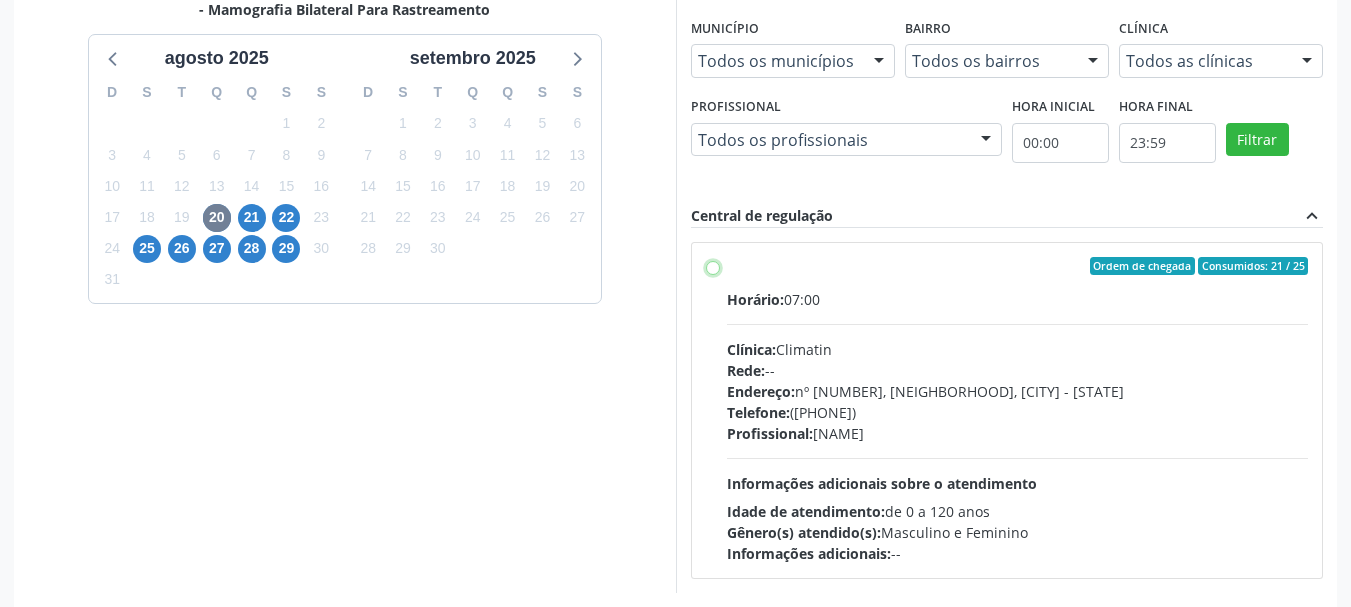 click on "Endereço:   nº [NUMBER], [NEIGHBORHOOD], [CITY] - [STATE]
Telefone:   ([PHONE])
Profissional:
[NAME]
Informações adicionais sobre o atendimento
Idade de atendimento:
de [AGE] a [AGE] anos
Gênero(s) atendido(s):
Masculino e Feminino
Informações adicionais:
--" at bounding box center [713, 266] 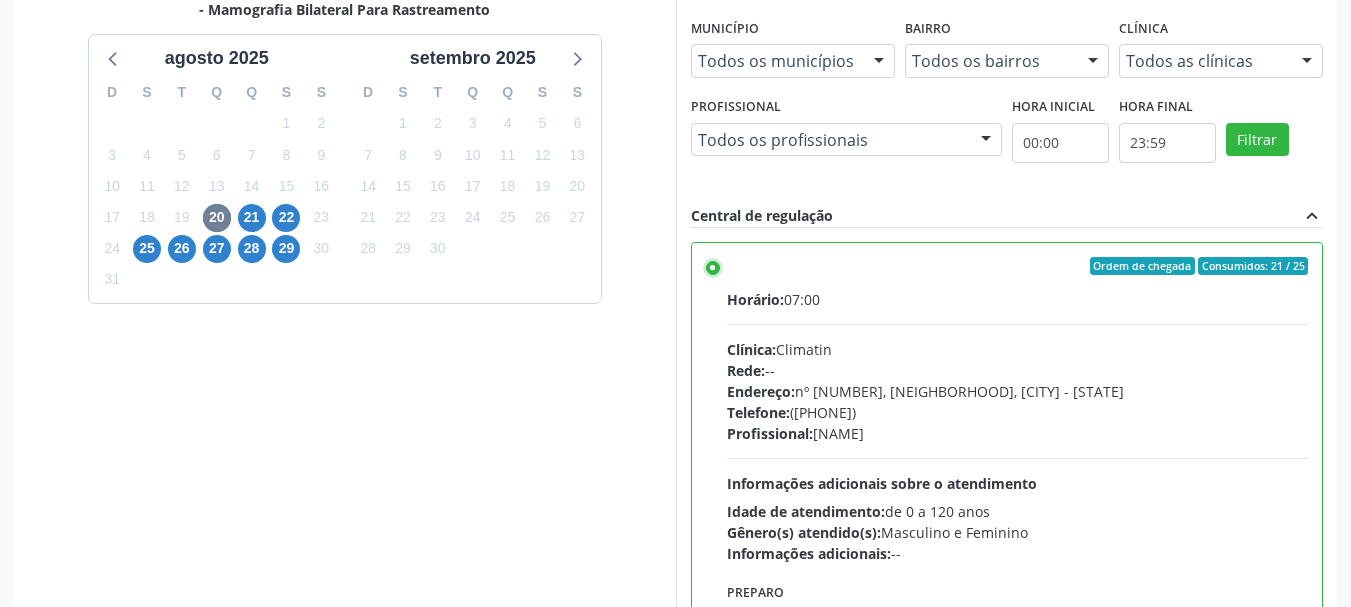 scroll, scrollTop: 588, scrollLeft: 0, axis: vertical 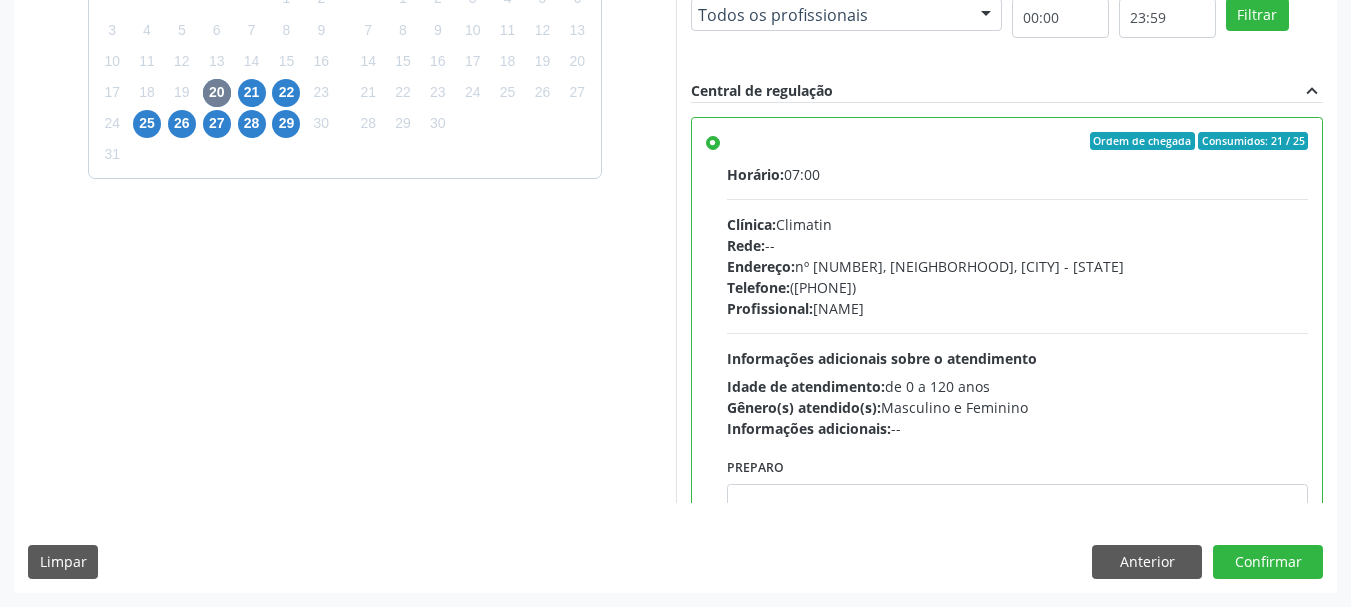 click on "agosto [YEAR] D S T Q Q S S 27 28 29 30 31 1 2 3 4 5 6 7 8 9 10 11 12 13 14 15 16 17 18 19 20 21 22 23 24 25 26 27 28 29 30 31 1 2 3 4 5 6 setembro [YEAR] D S T Q Q S S 31 1 2 3 4 5 6 7 8 9 10 11 12 13 14 15 16 17 18 19 20 21 22 23 24 25 26 27 28 29 30 1 2 3 4 5 6 7 8 9 10 11
Vagas para o dia
[DATE]
Município
Todos os municípios         Todos os municípios   [CITY] - [STATE]
Nenhum resultado encontrado para: "   "
Não há nenhuma opção para ser exibida.
Bairro
Todos os bairros         Todos os bairros   Centro
Nenhum resultado encontrado para: "   "
Não há nenhuma opção para ser exibida.
Clínica
Todos as clínicas         Todos as clínicas   Climatin
Nenhum resultado encontrado para: "   "
Profissional" at bounding box center [675, 222] 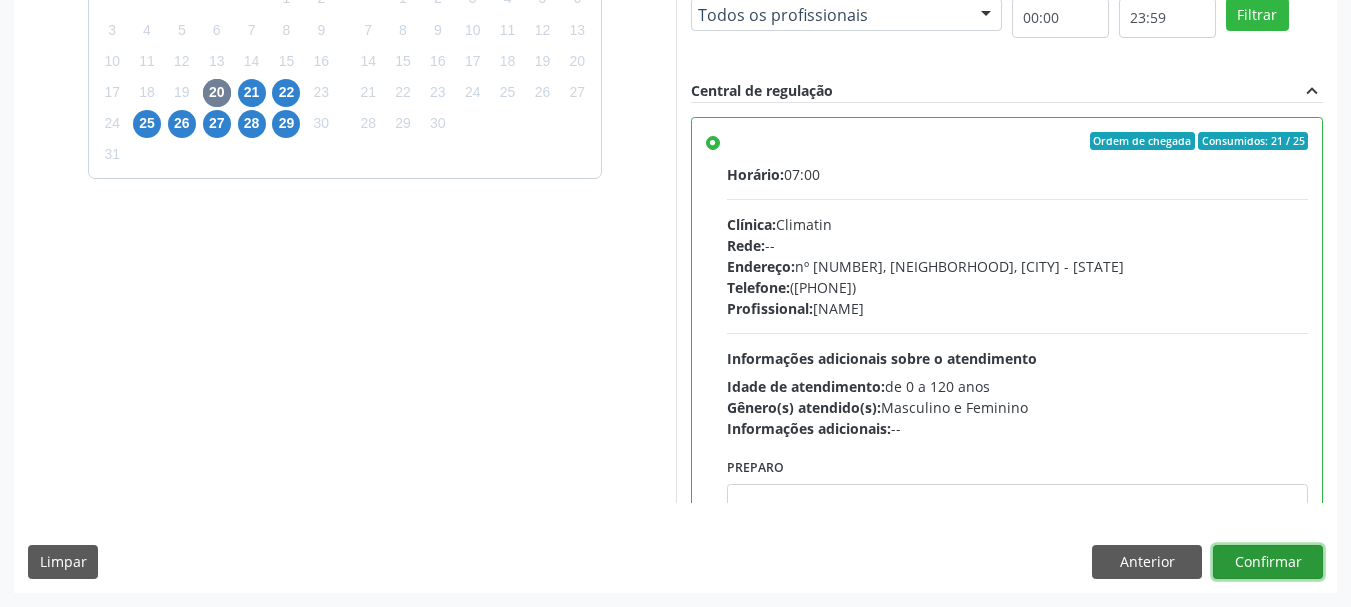 click on "Confirmar" at bounding box center (1268, 562) 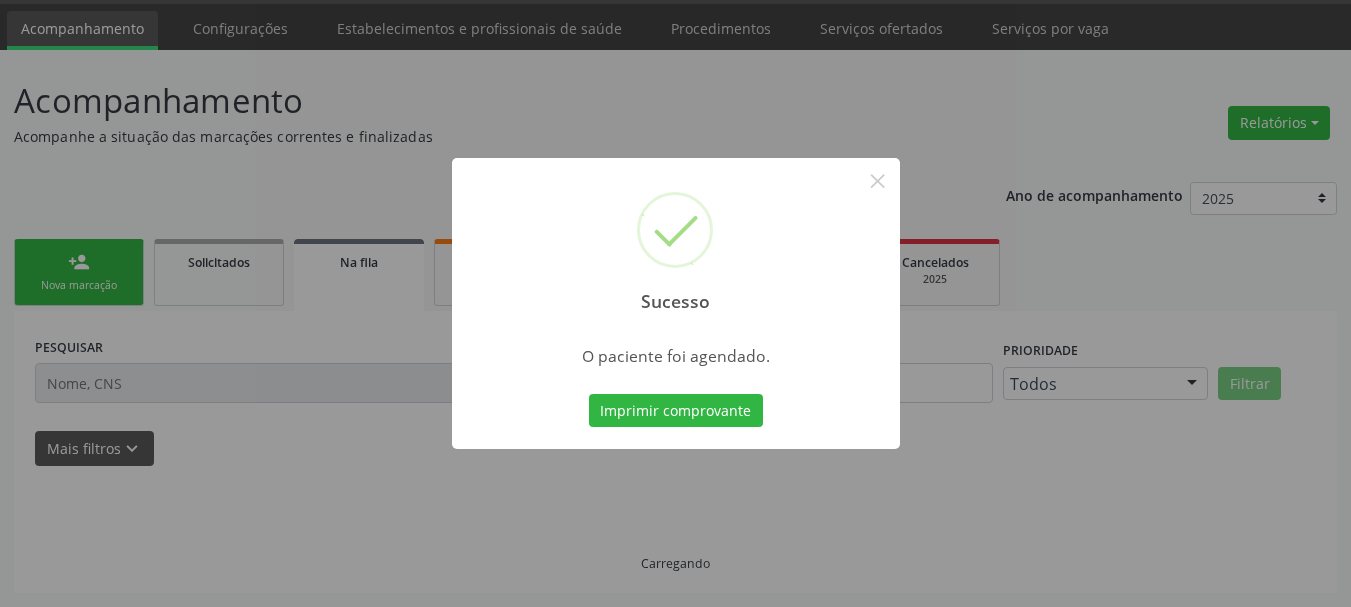 scroll, scrollTop: 60, scrollLeft: 0, axis: vertical 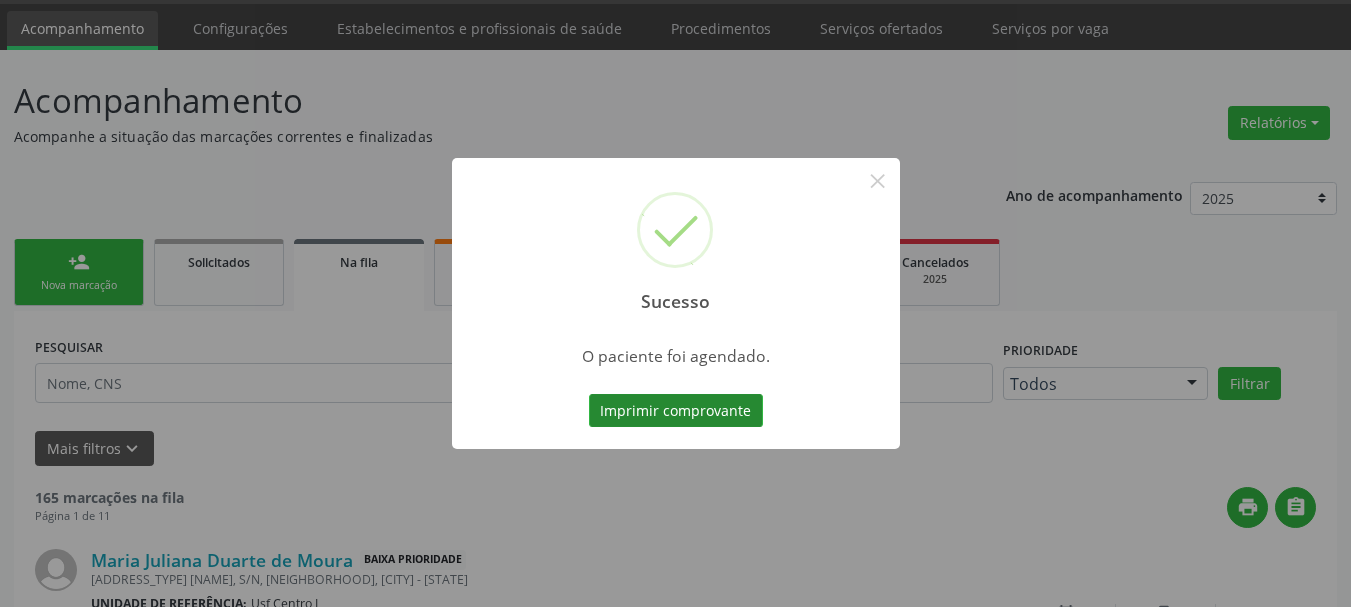 click on "Imprimir comprovante" at bounding box center [676, 411] 